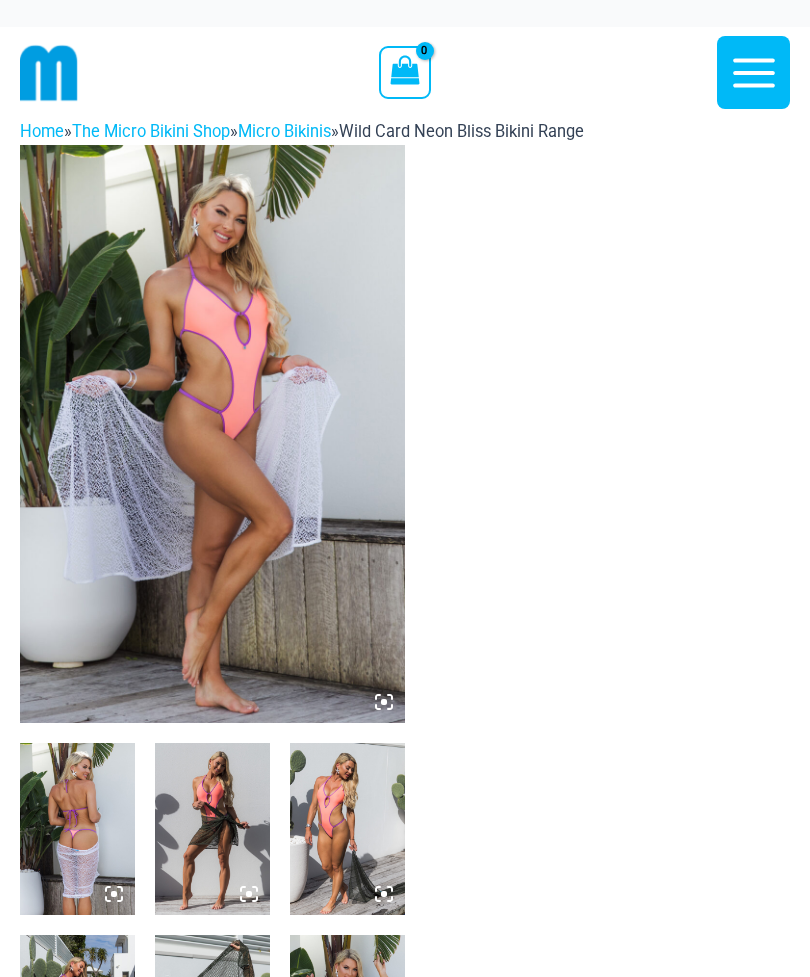 scroll, scrollTop: 0, scrollLeft: 0, axis: both 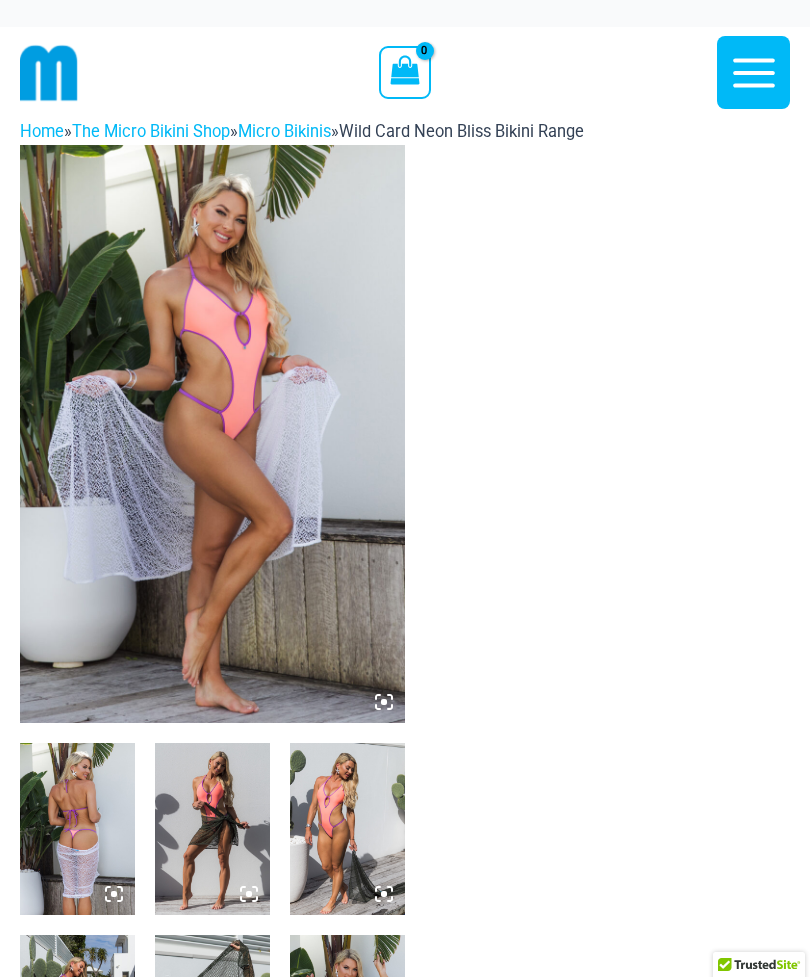 click 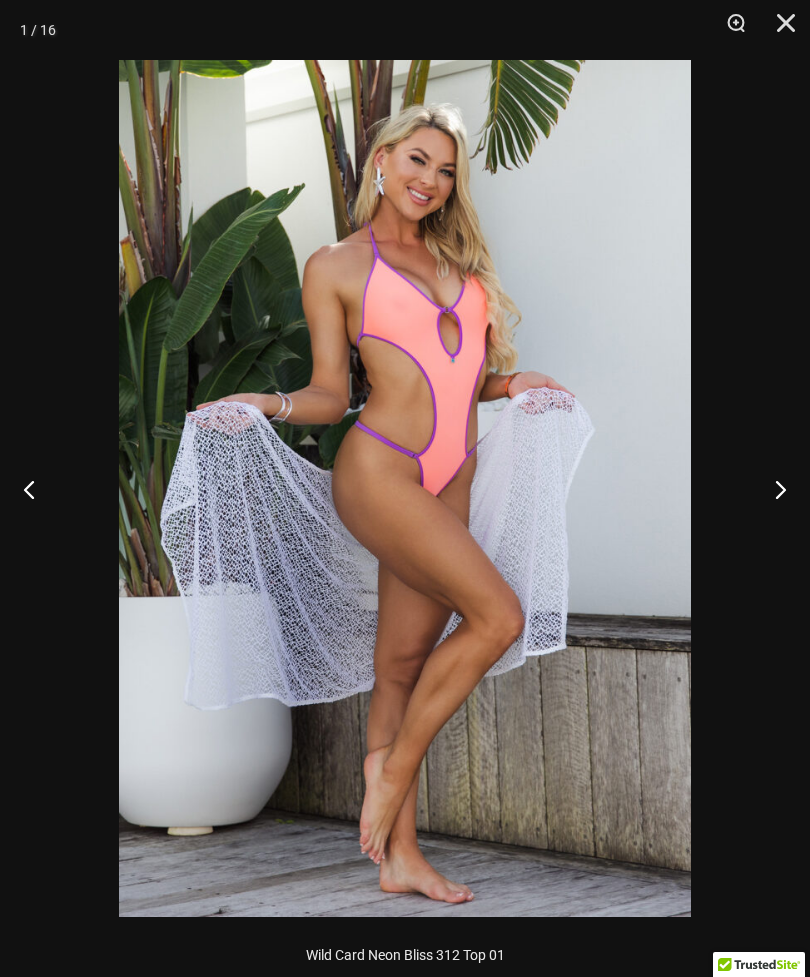 click at bounding box center [772, 489] 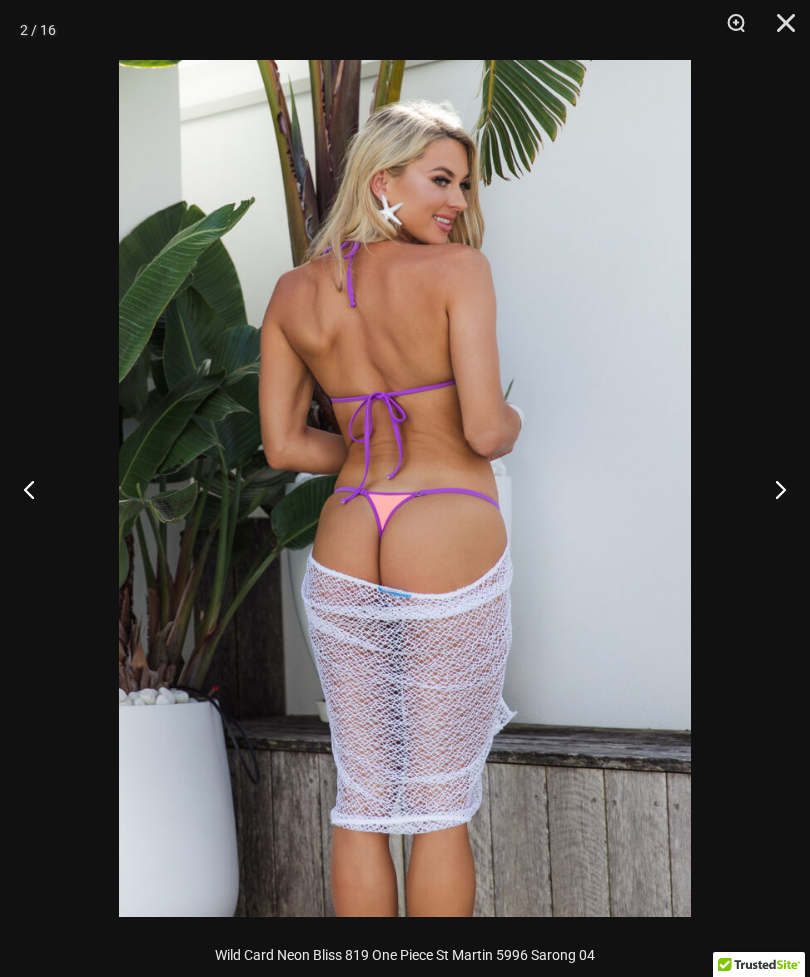 click at bounding box center [772, 489] 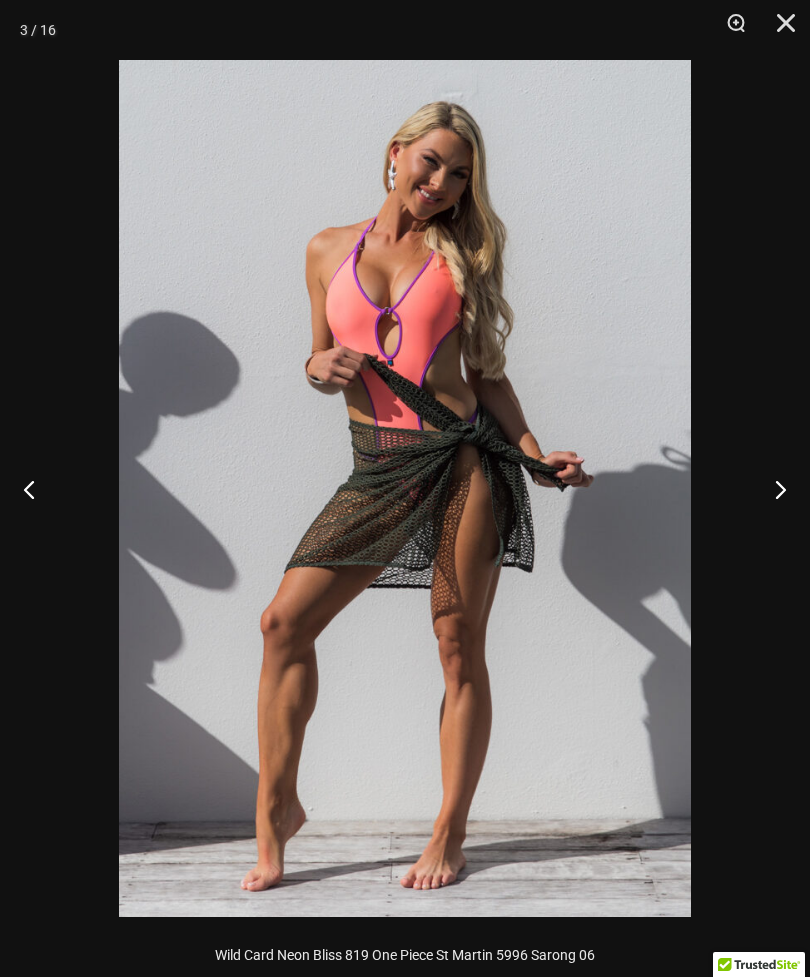 click at bounding box center [772, 489] 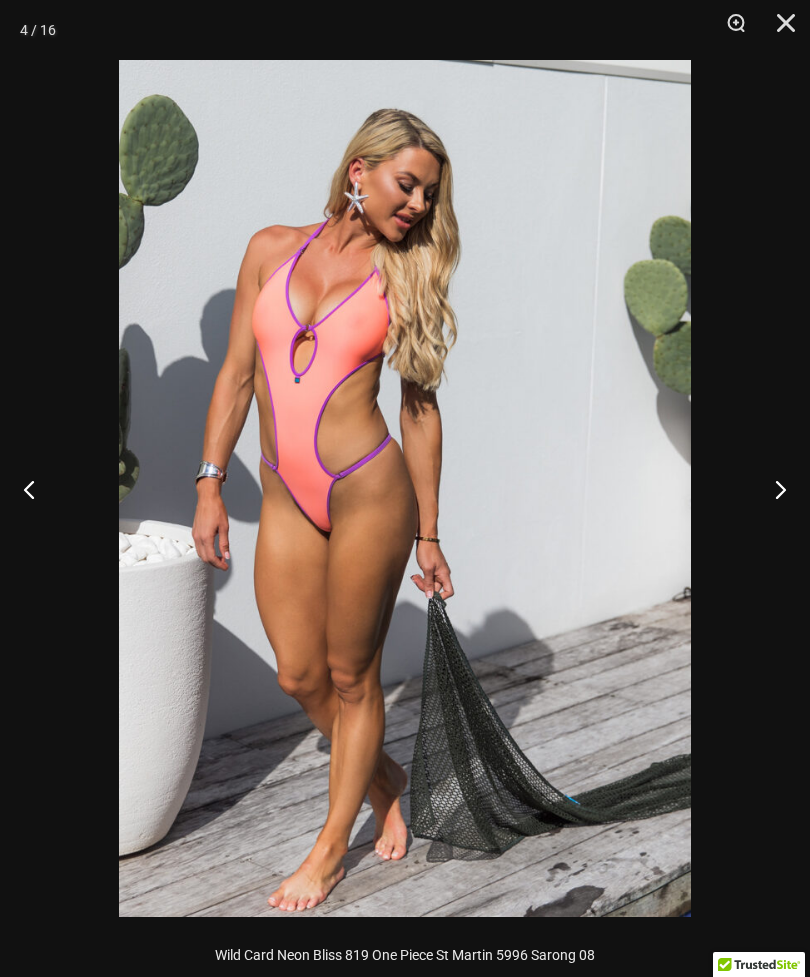 click at bounding box center [772, 489] 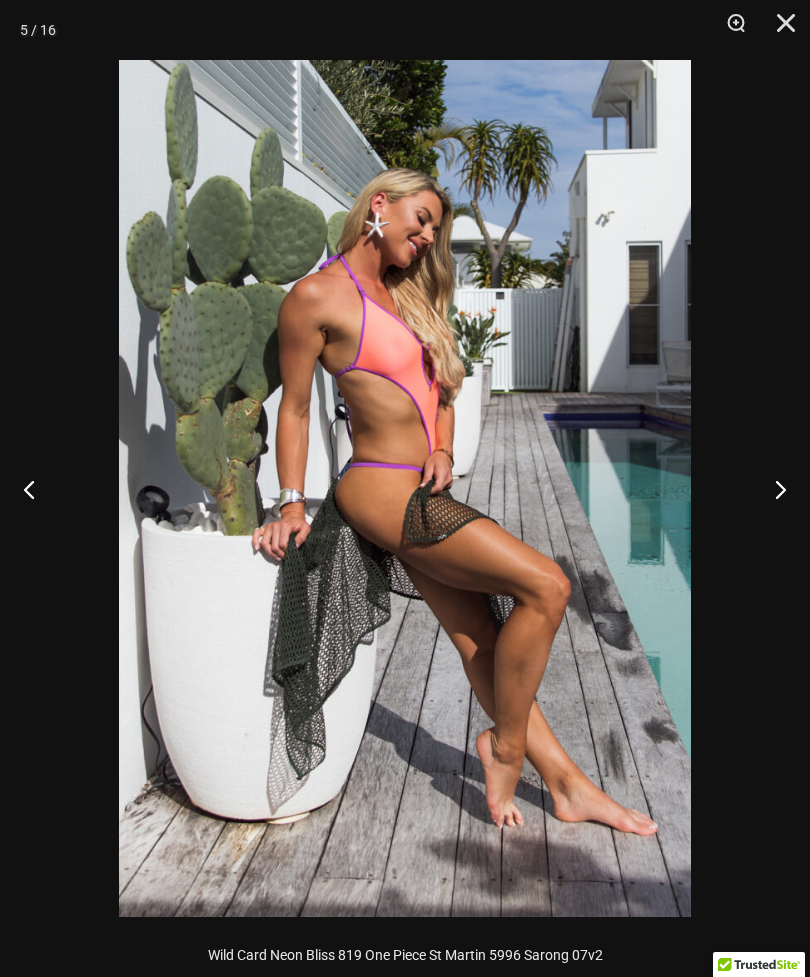 click at bounding box center (772, 489) 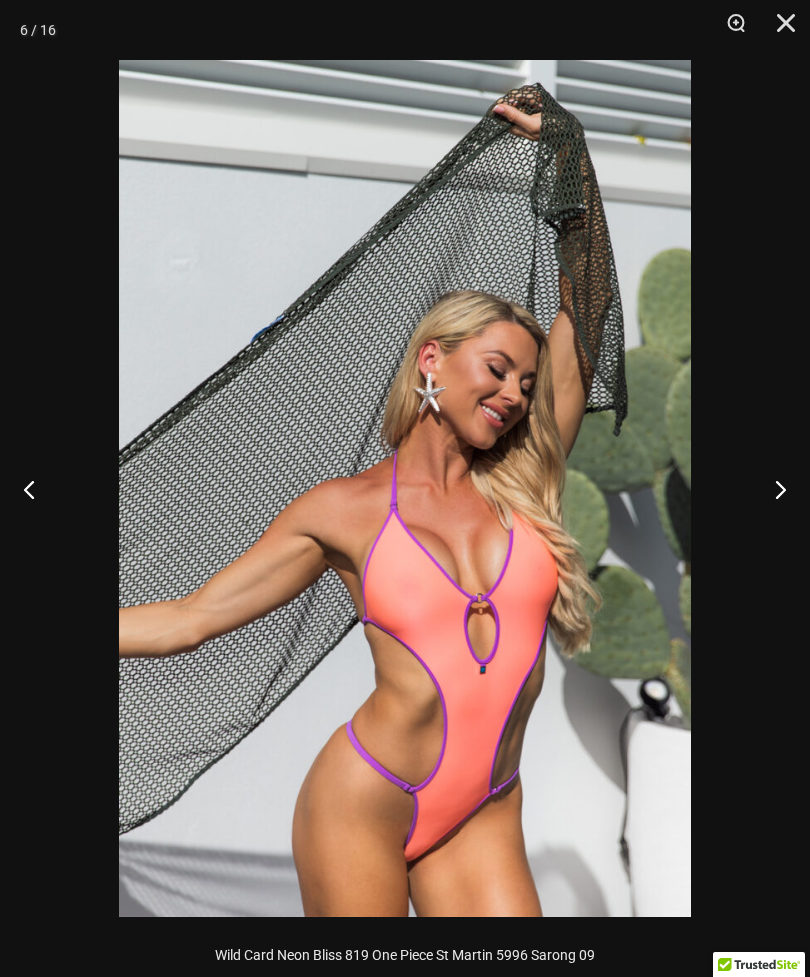 click at bounding box center [772, 489] 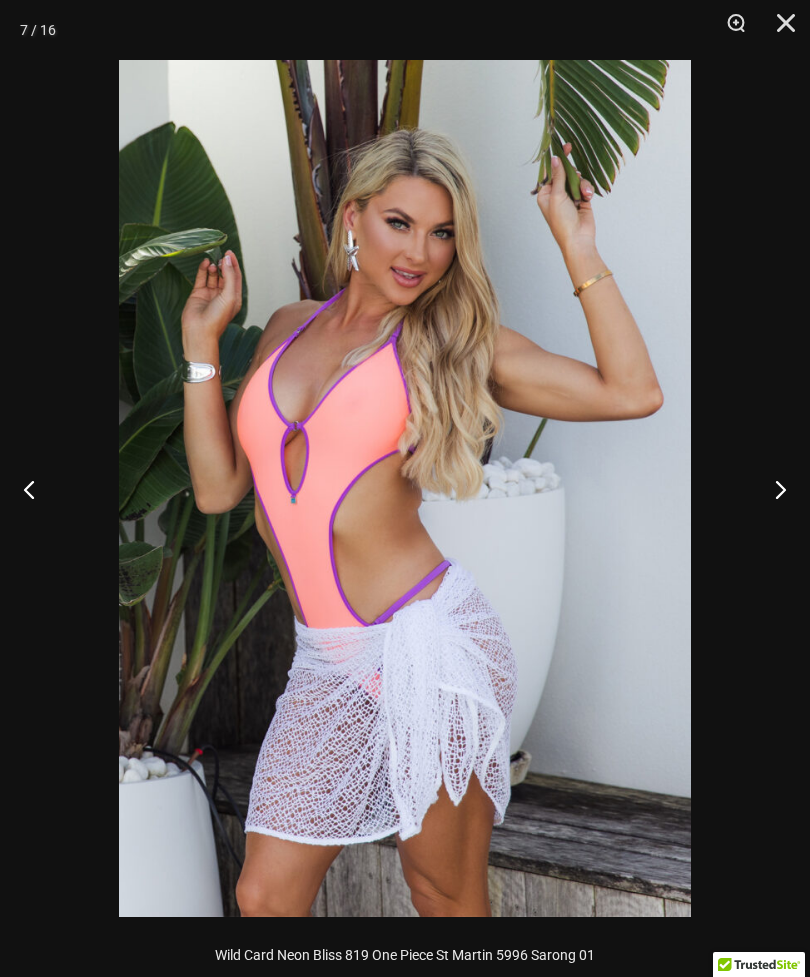 click at bounding box center (772, 489) 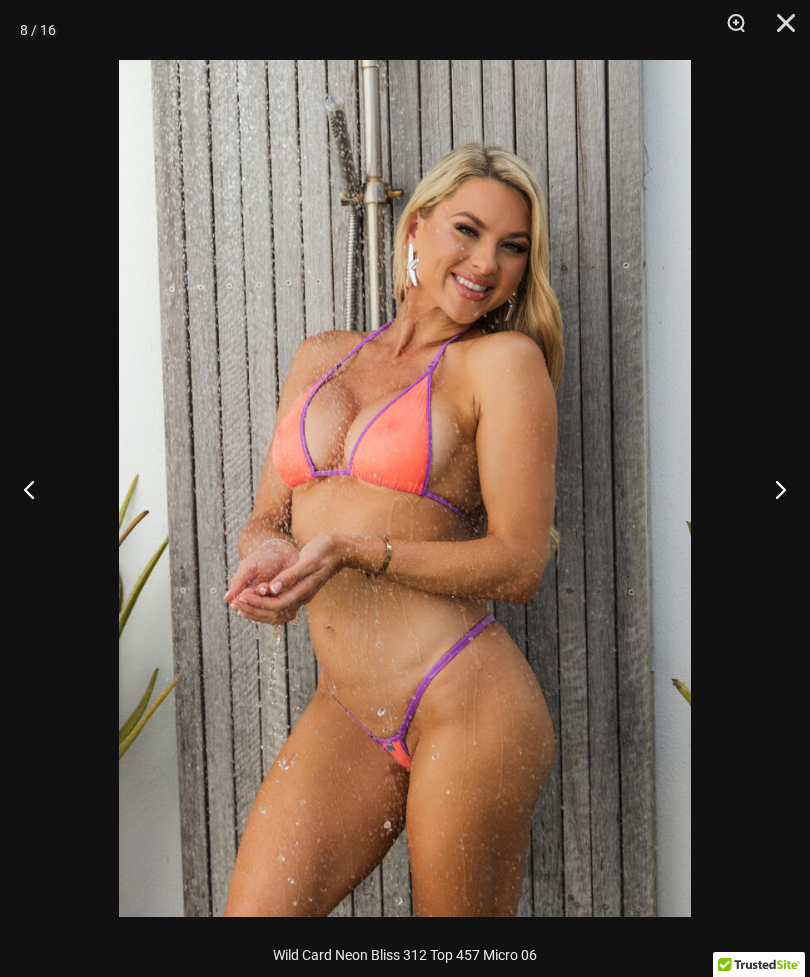 click at bounding box center [772, 489] 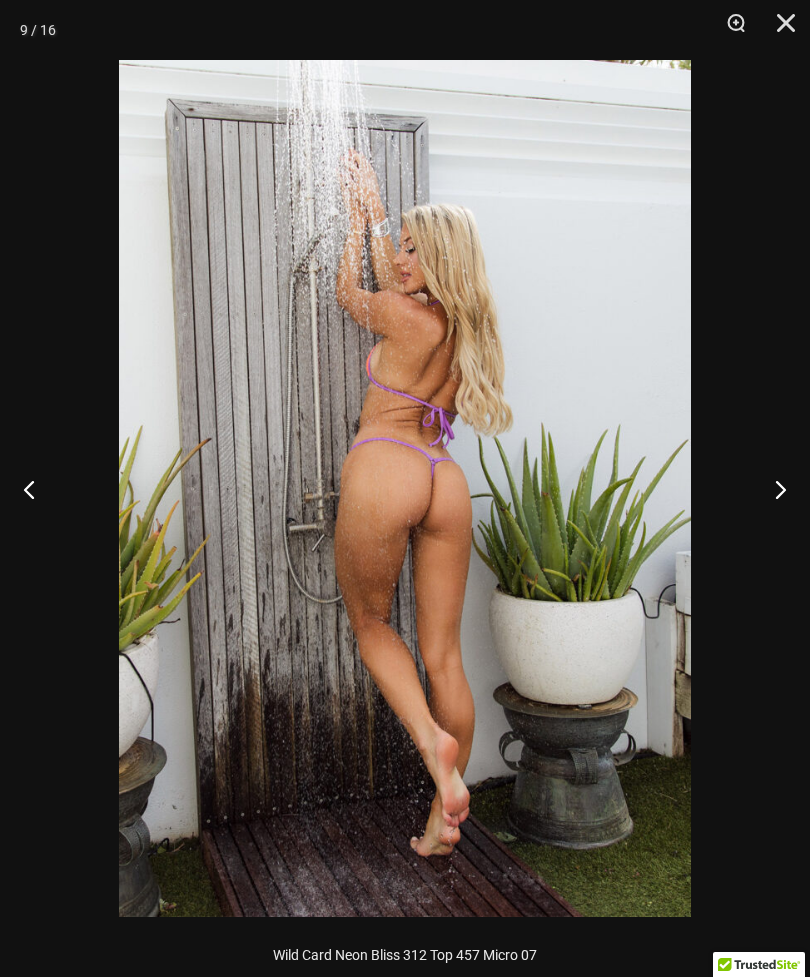 click at bounding box center (772, 489) 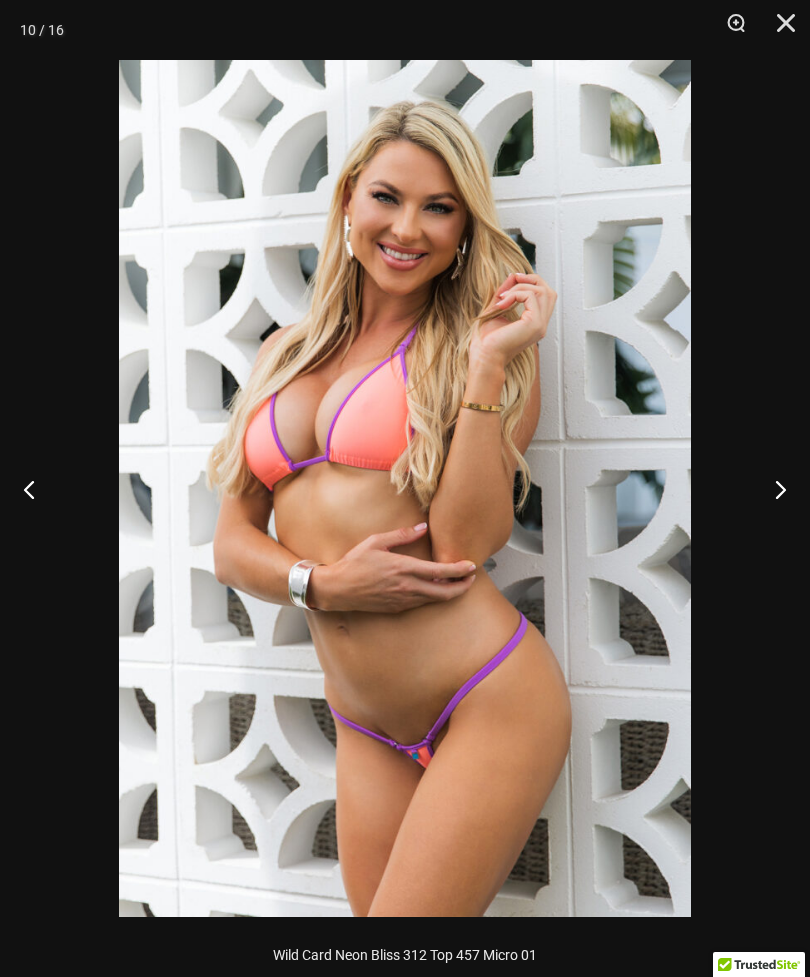 click at bounding box center (772, 489) 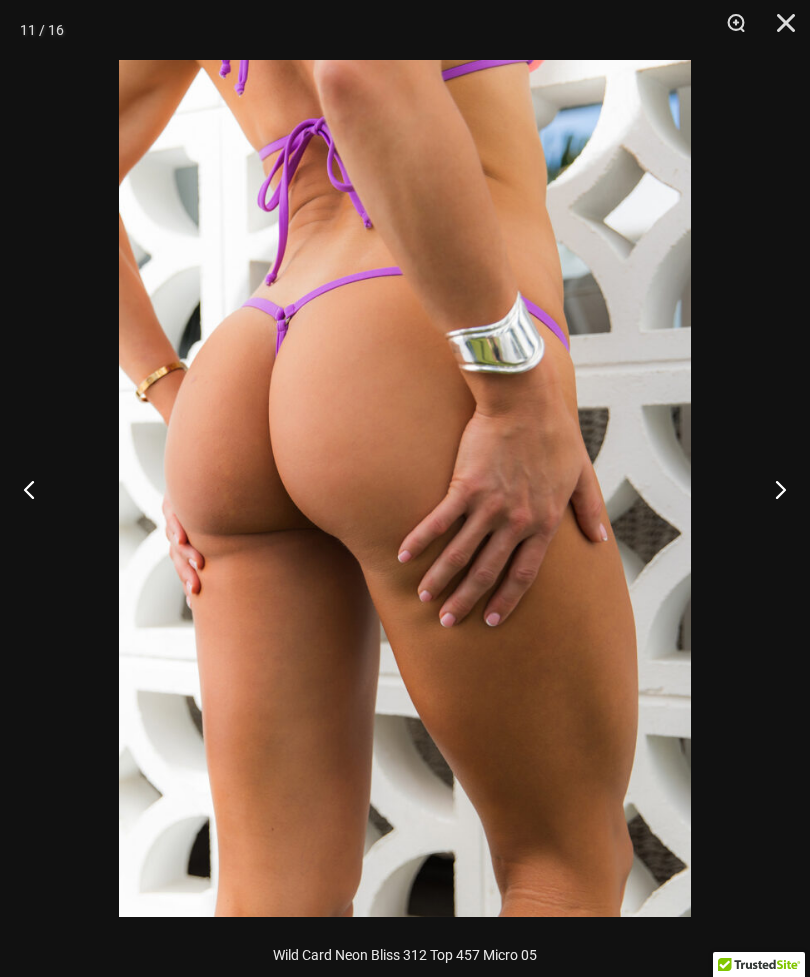 click at bounding box center (772, 489) 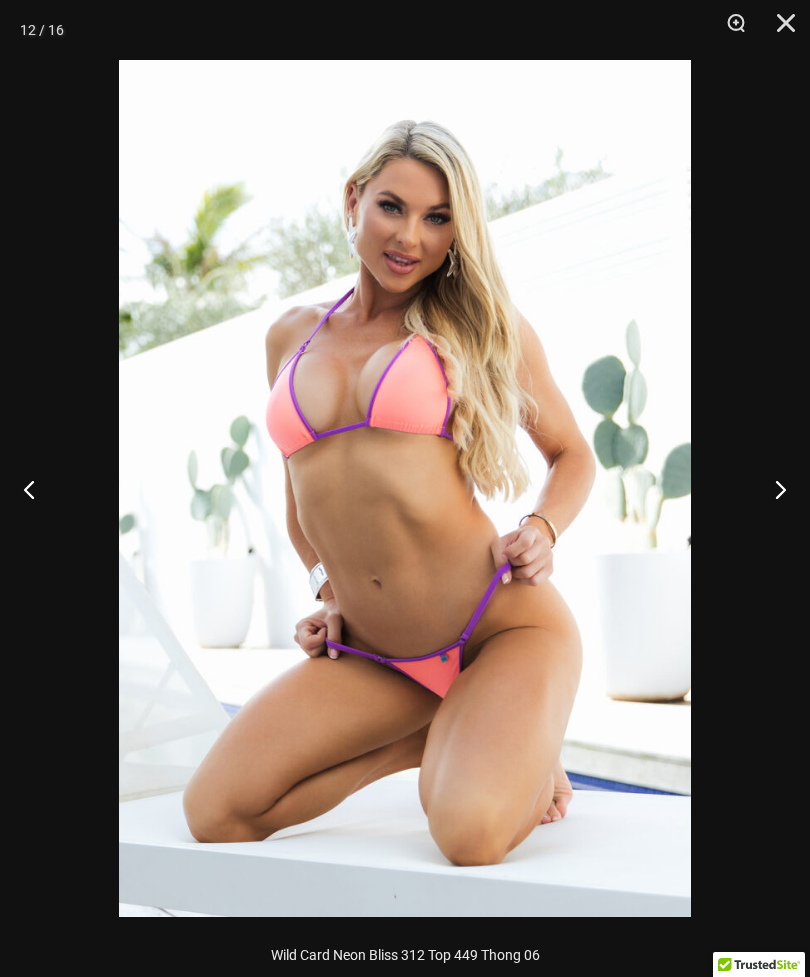 click at bounding box center [772, 489] 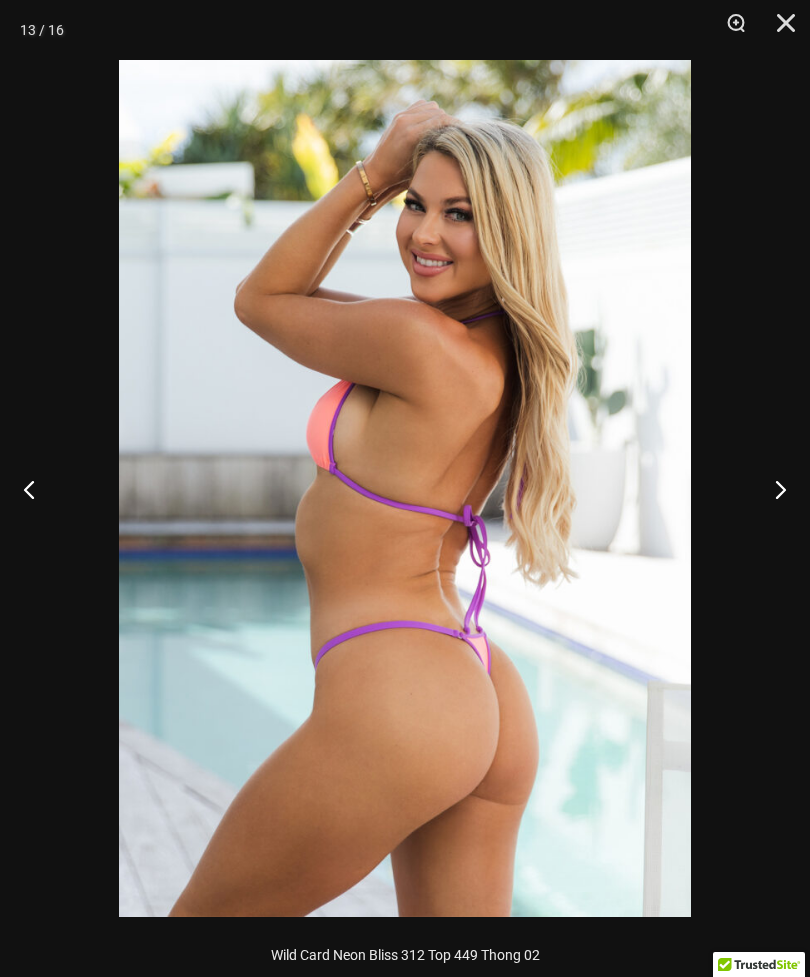 click at bounding box center (772, 489) 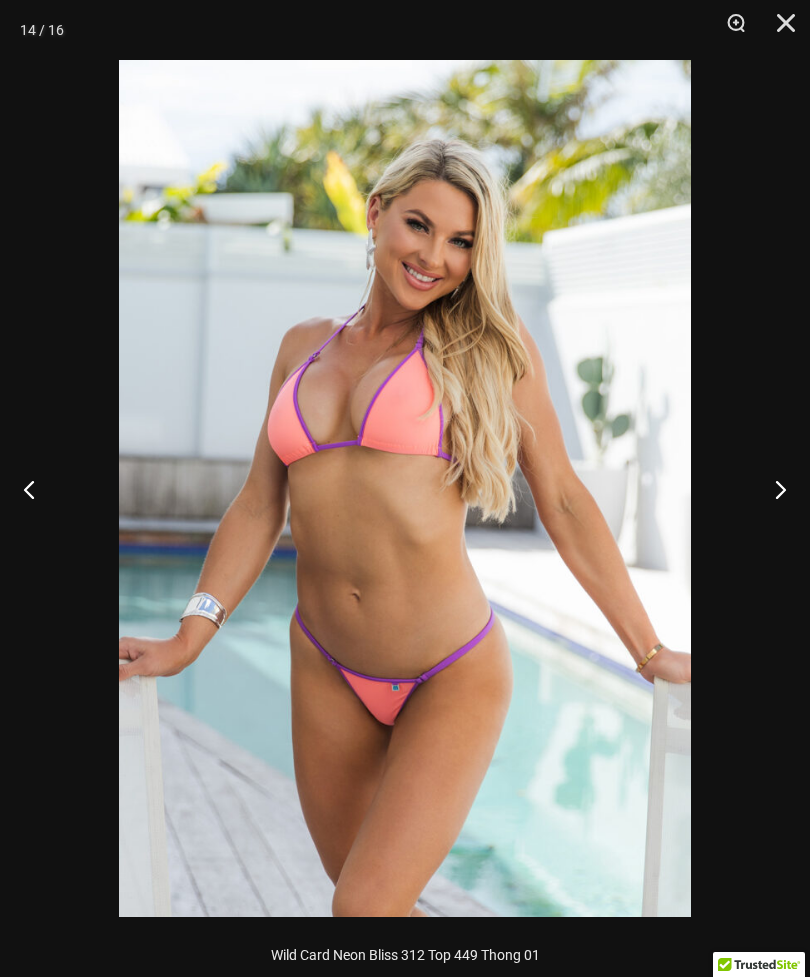 click at bounding box center [772, 489] 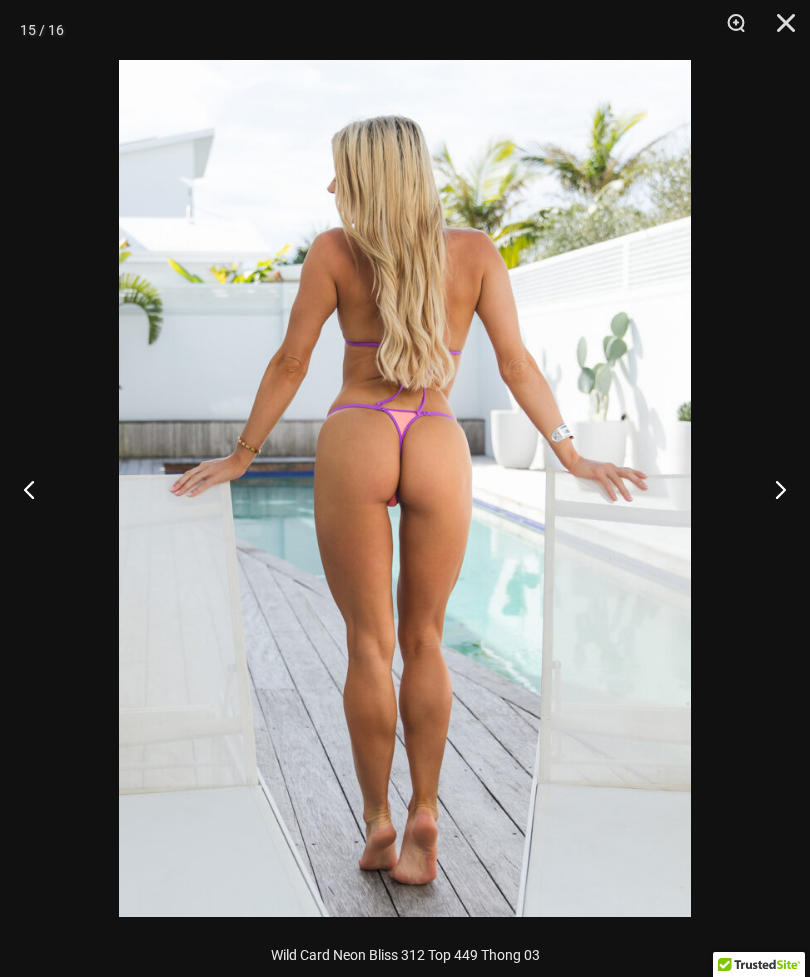 click at bounding box center (772, 489) 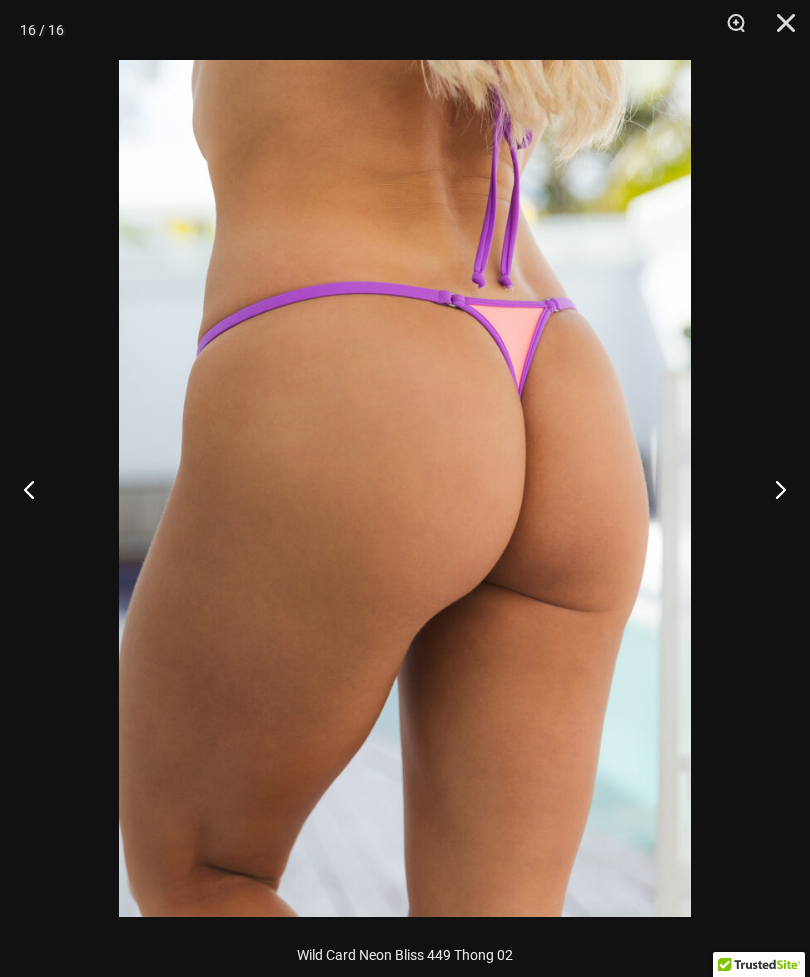 click at bounding box center (37, 489) 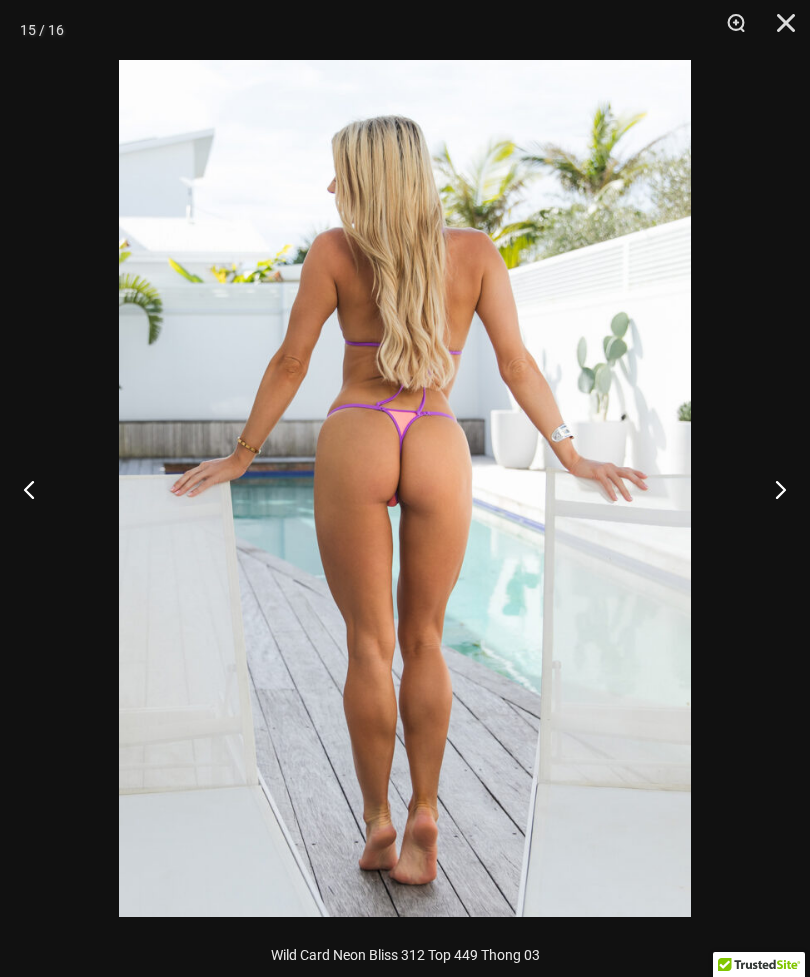click at bounding box center (37, 489) 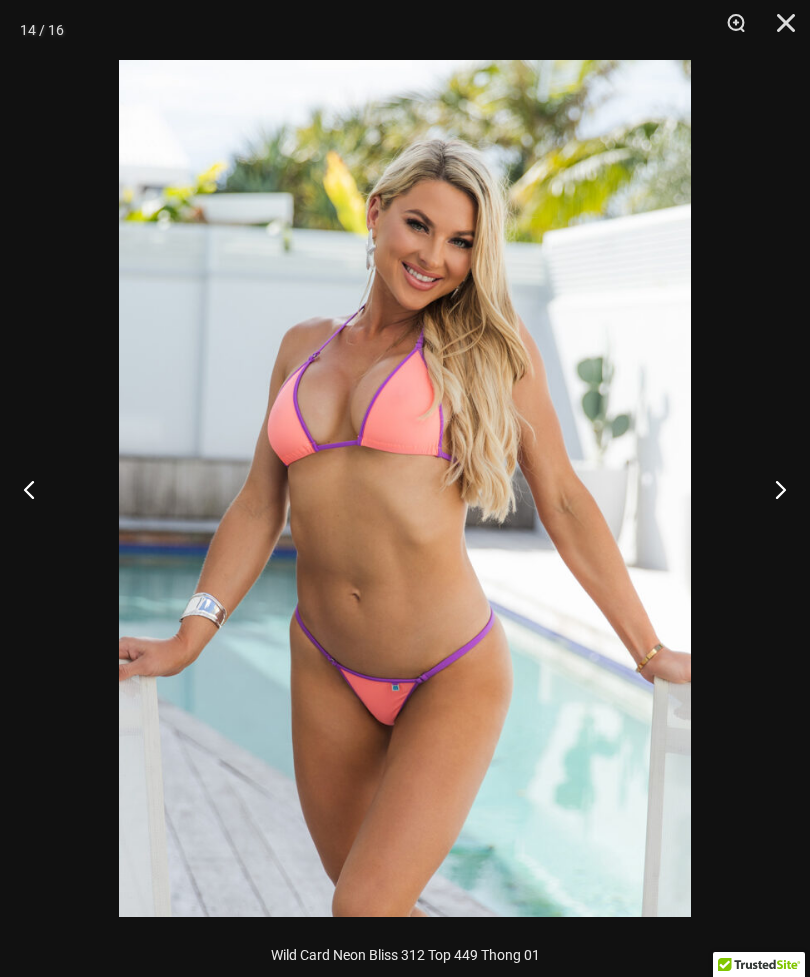 click at bounding box center [37, 489] 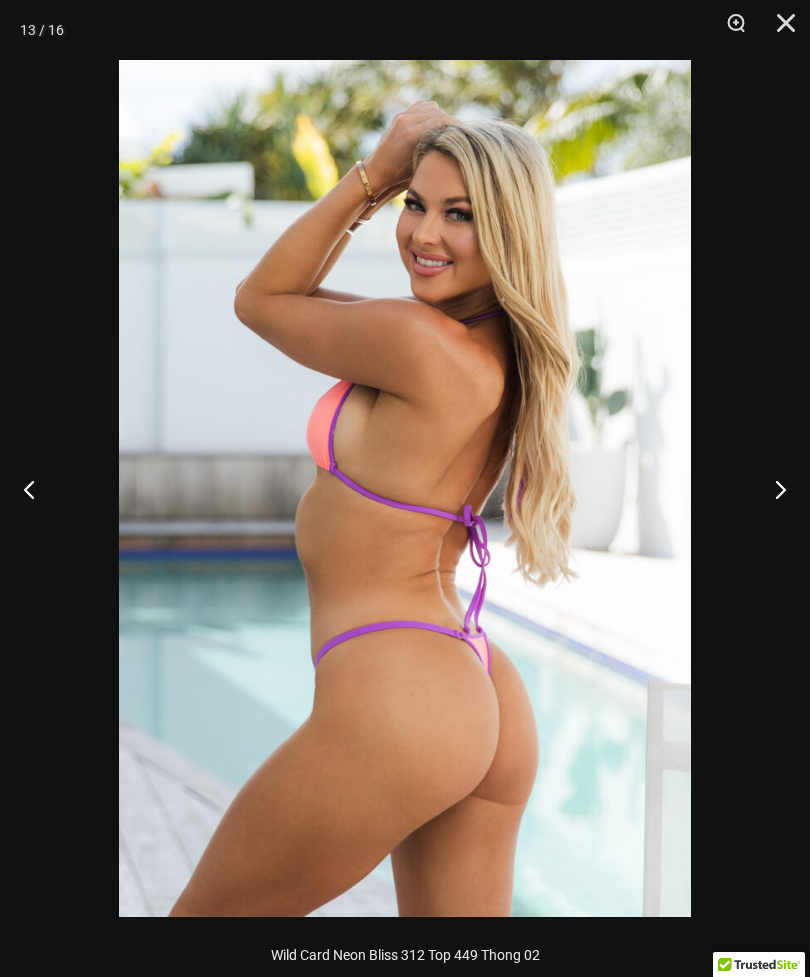click at bounding box center [37, 489] 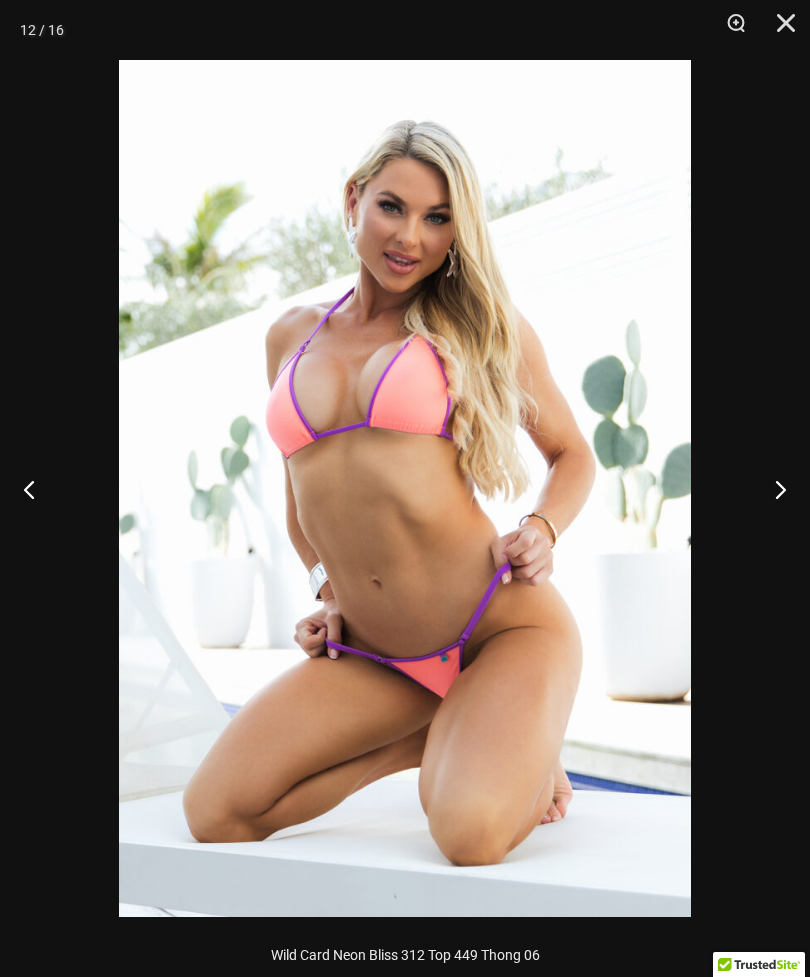 click at bounding box center (37, 489) 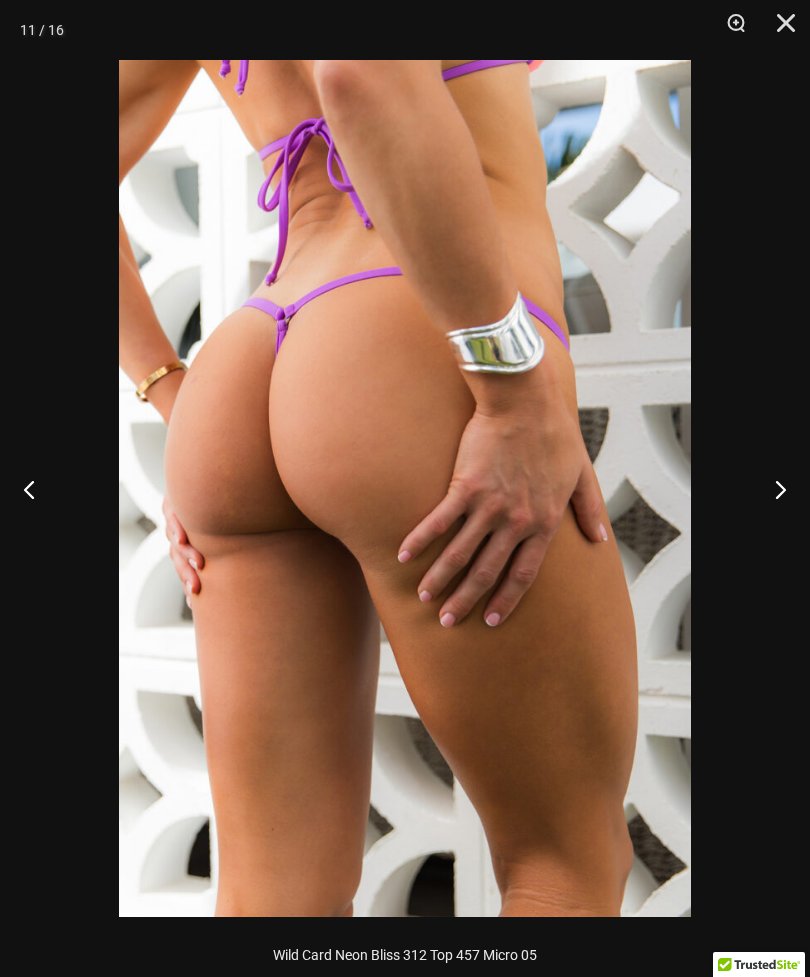 click at bounding box center [37, 489] 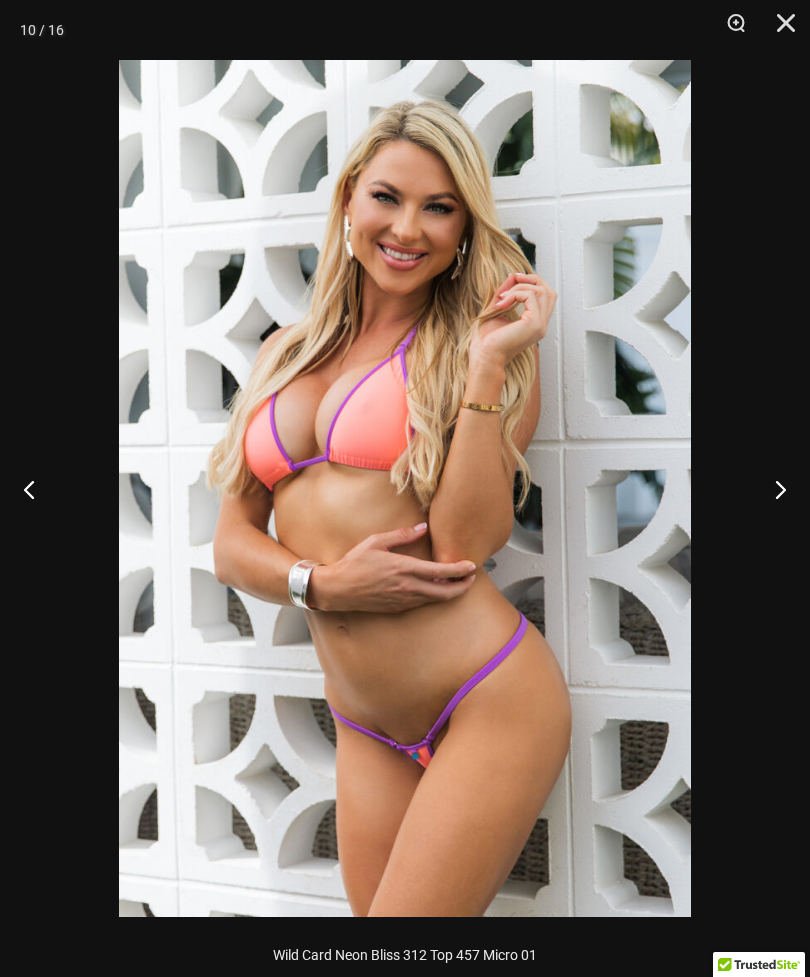 click at bounding box center [37, 489] 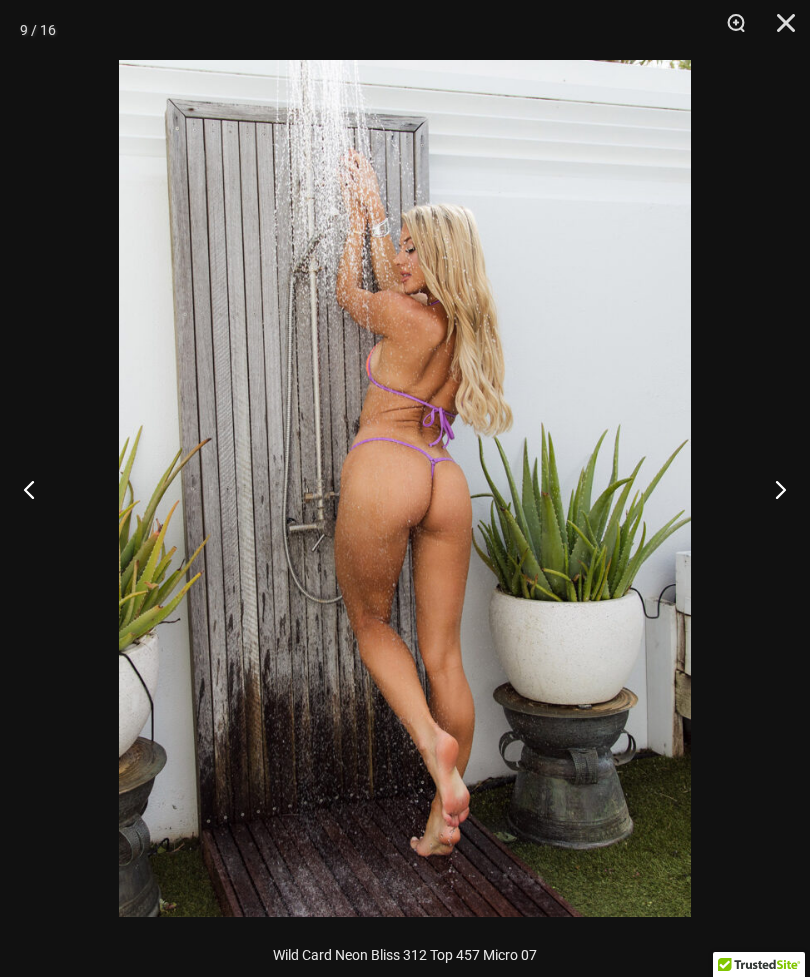 click at bounding box center [37, 489] 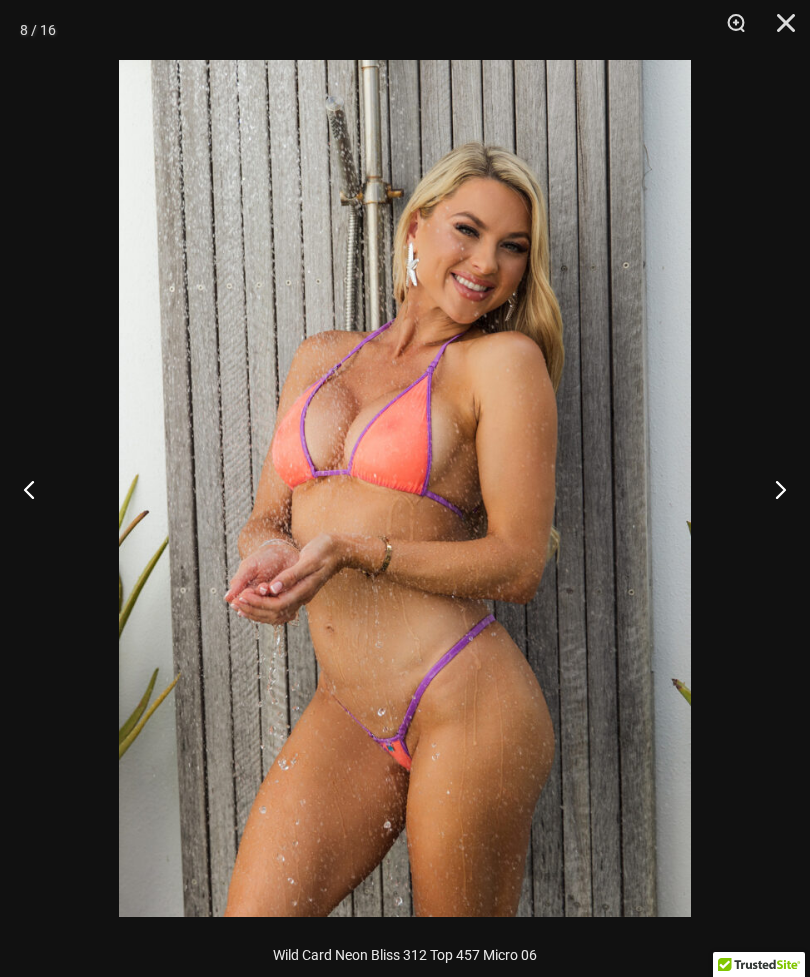 click at bounding box center (779, 30) 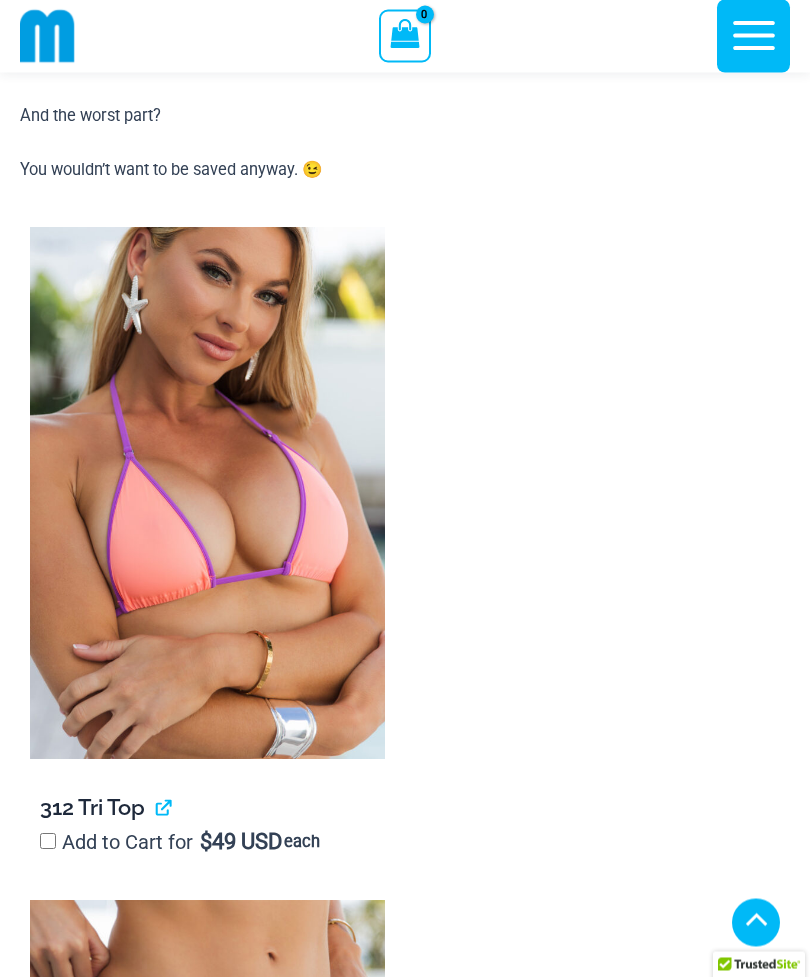 scroll, scrollTop: 2253, scrollLeft: 0, axis: vertical 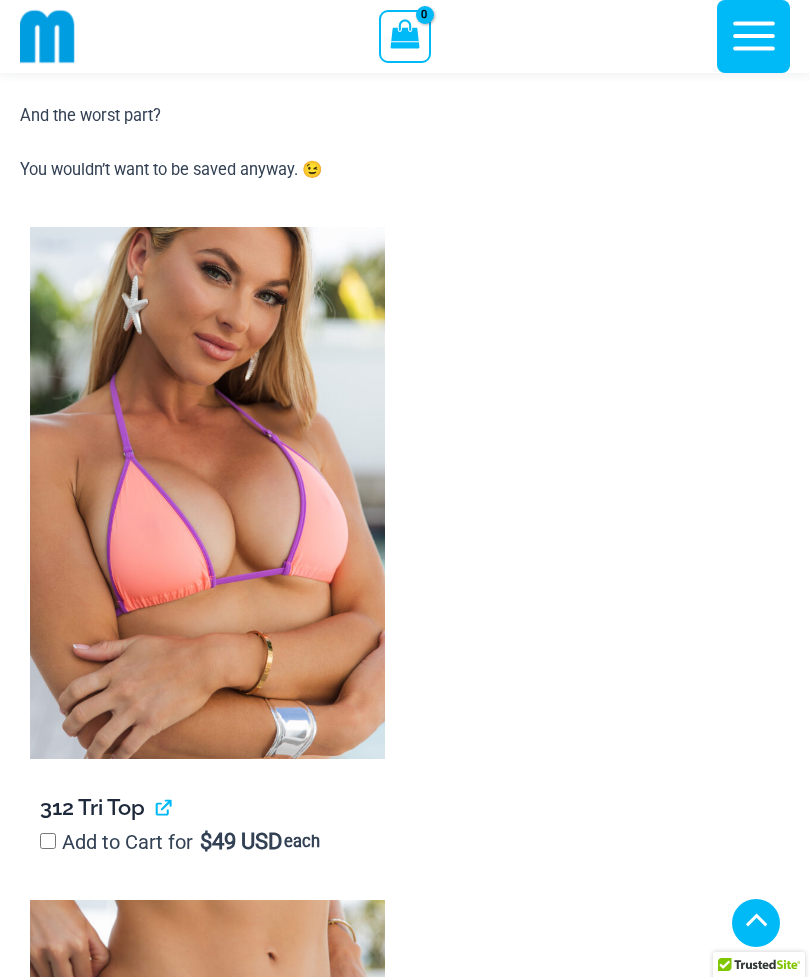click at bounding box center [207, 493] 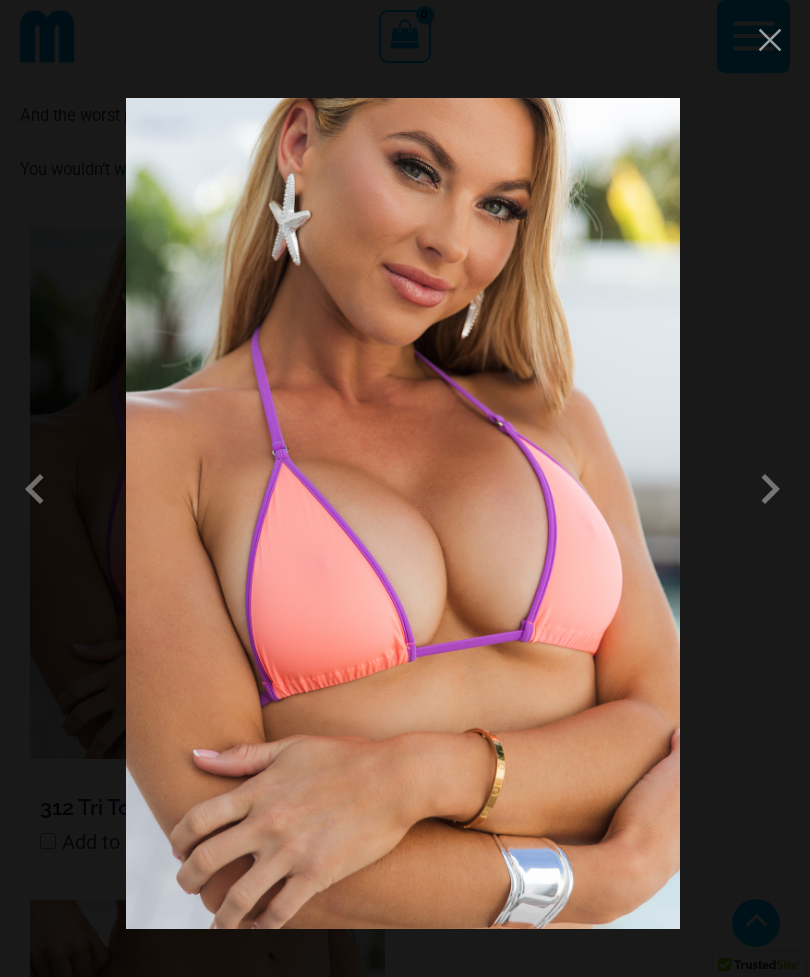 click at bounding box center (770, 489) 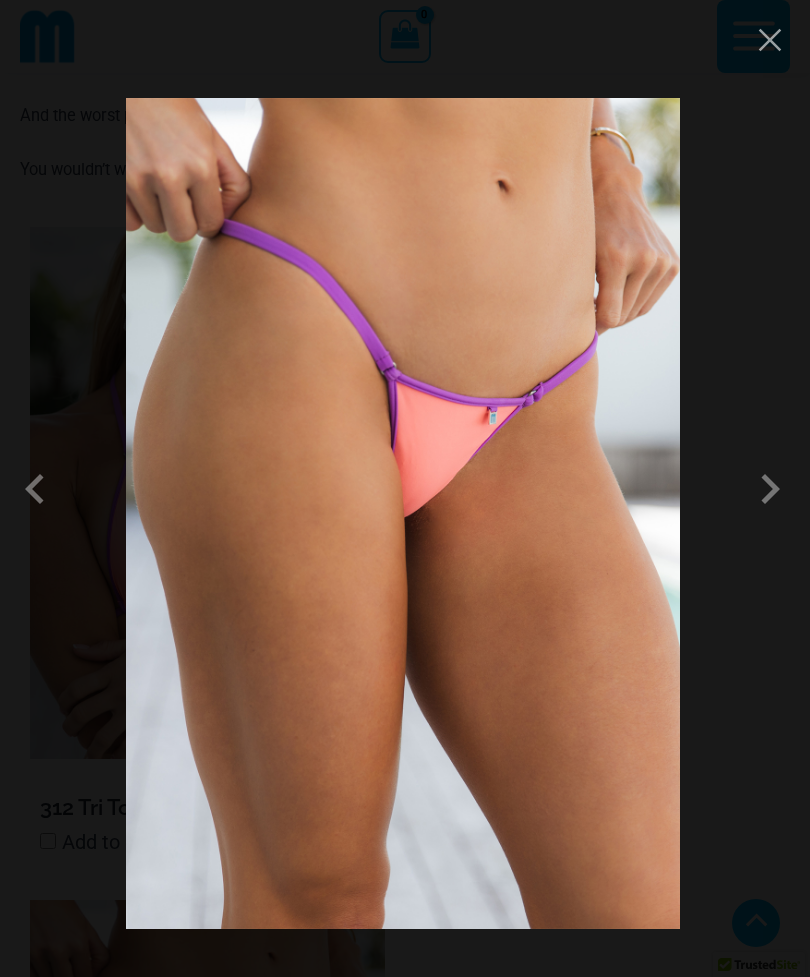 click at bounding box center (770, 489) 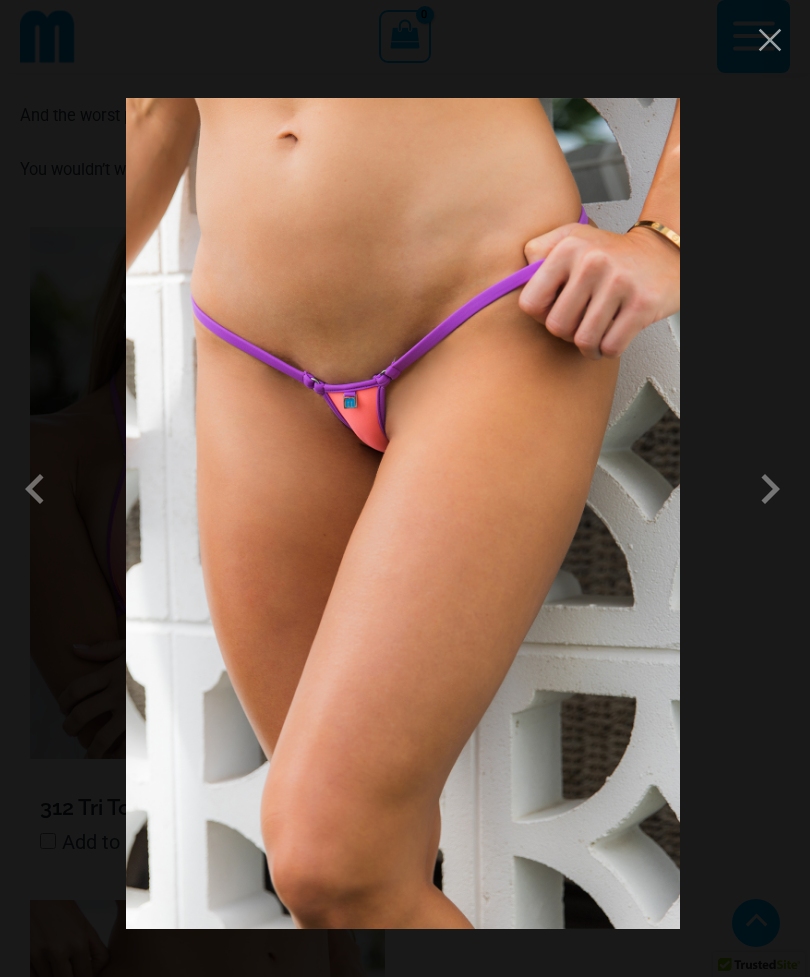 click at bounding box center [770, 489] 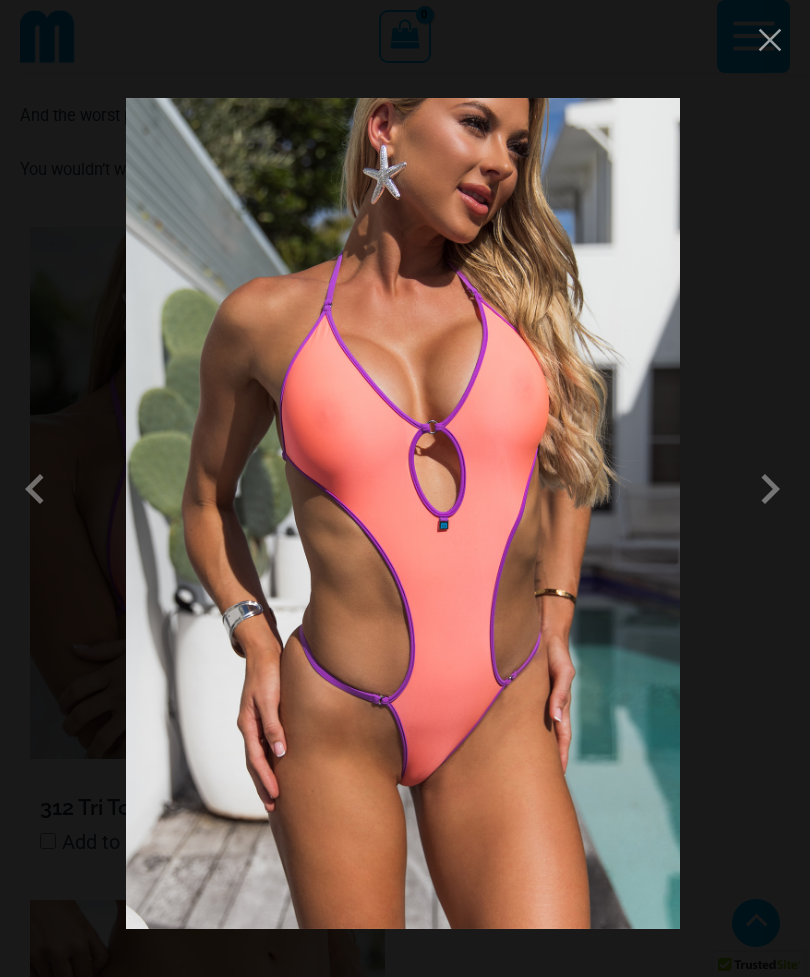 click at bounding box center (770, 489) 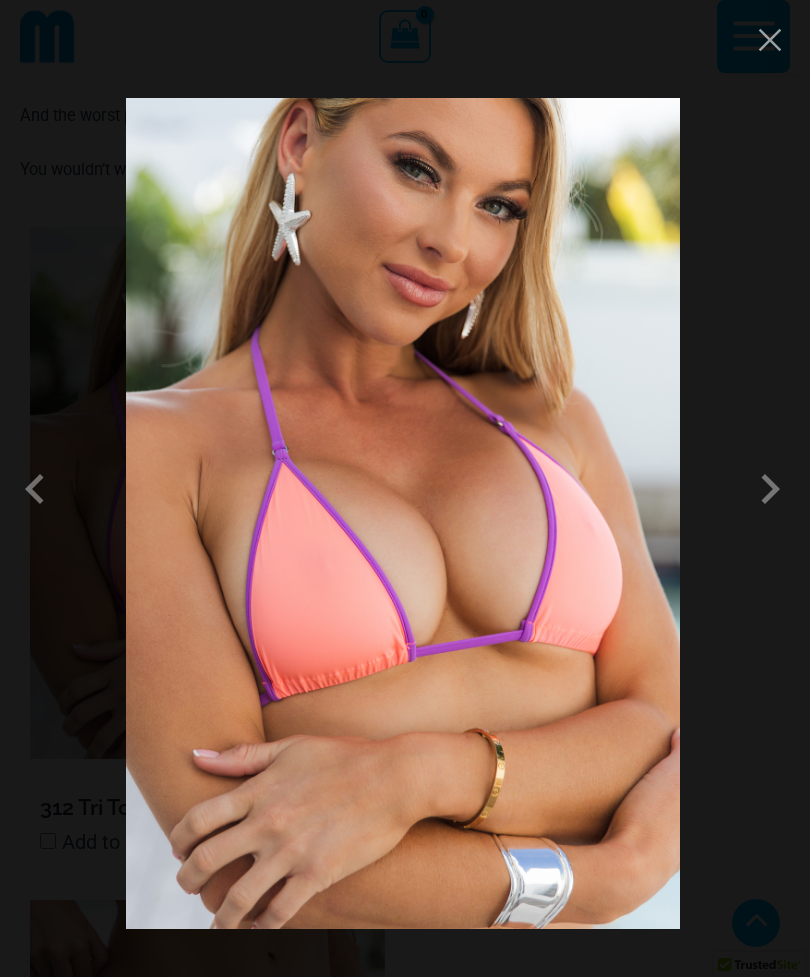 click at bounding box center [405, 488] 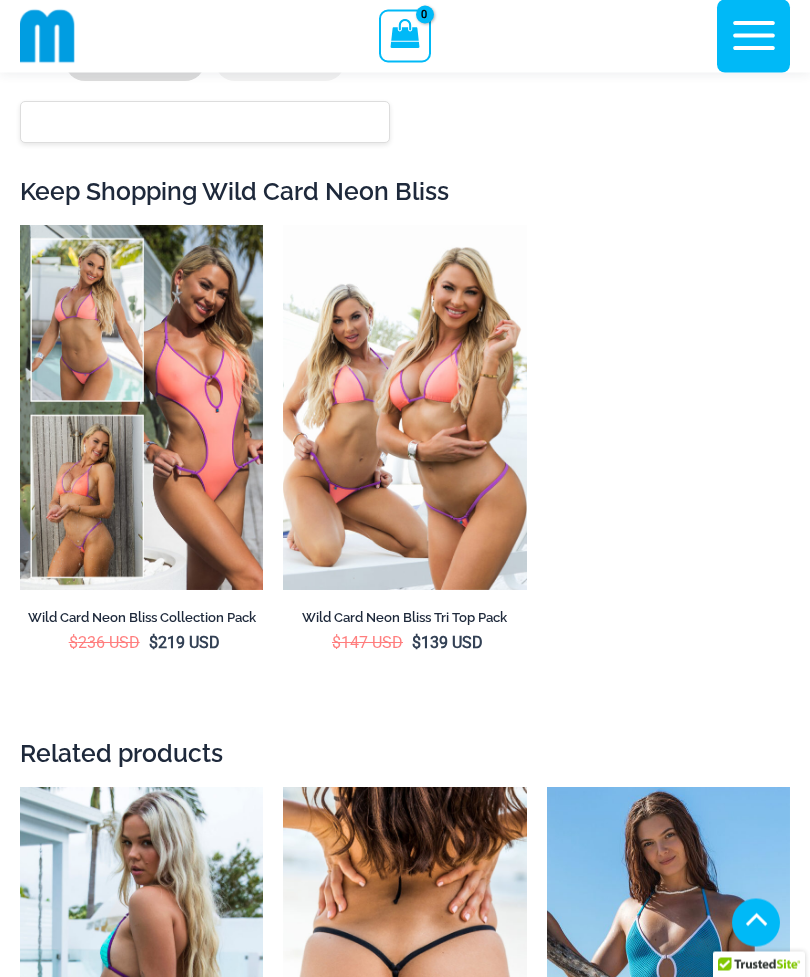 scroll, scrollTop: 5788, scrollLeft: 0, axis: vertical 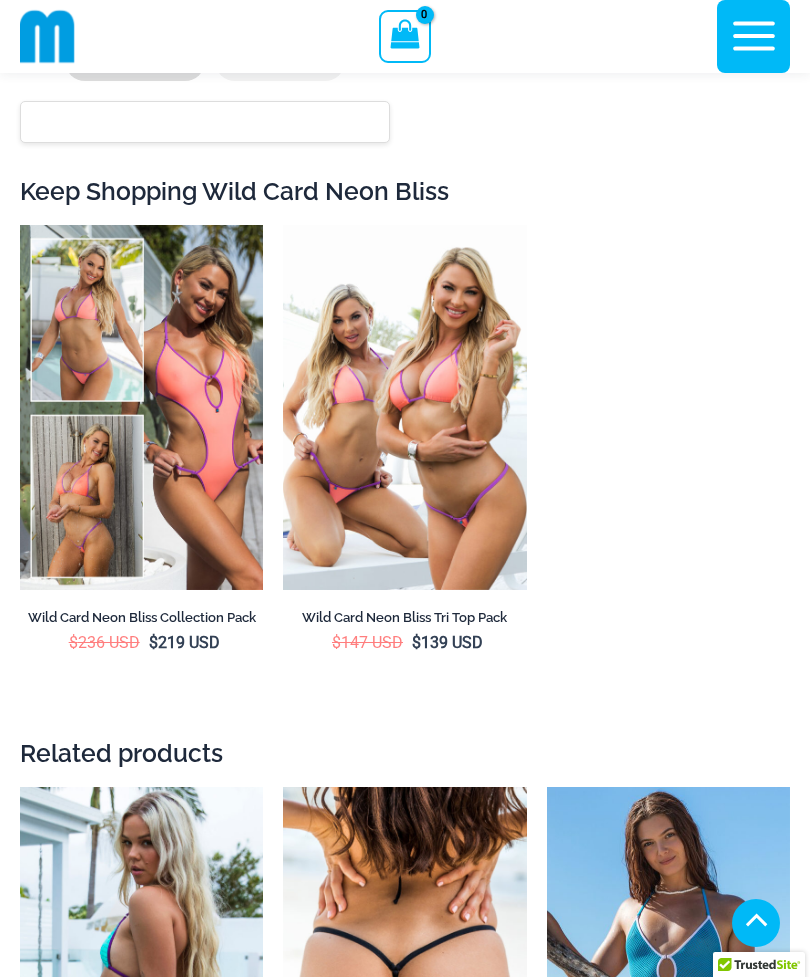 click at bounding box center (20, 225) 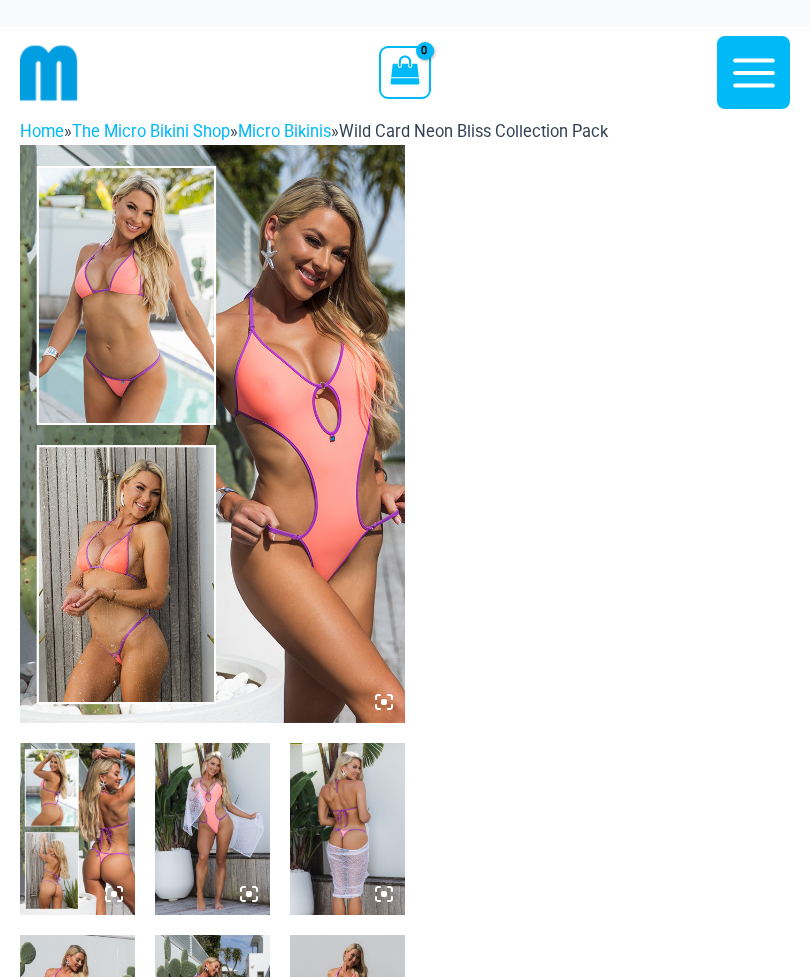 click at bounding box center (212, 434) 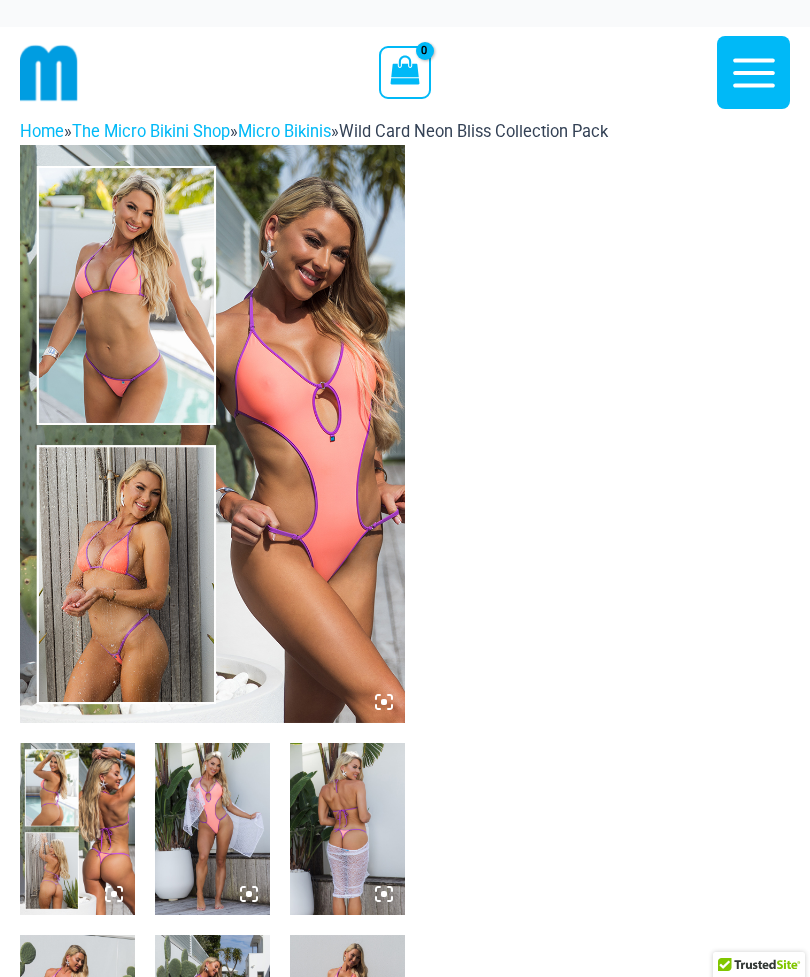 scroll, scrollTop: 0, scrollLeft: 0, axis: both 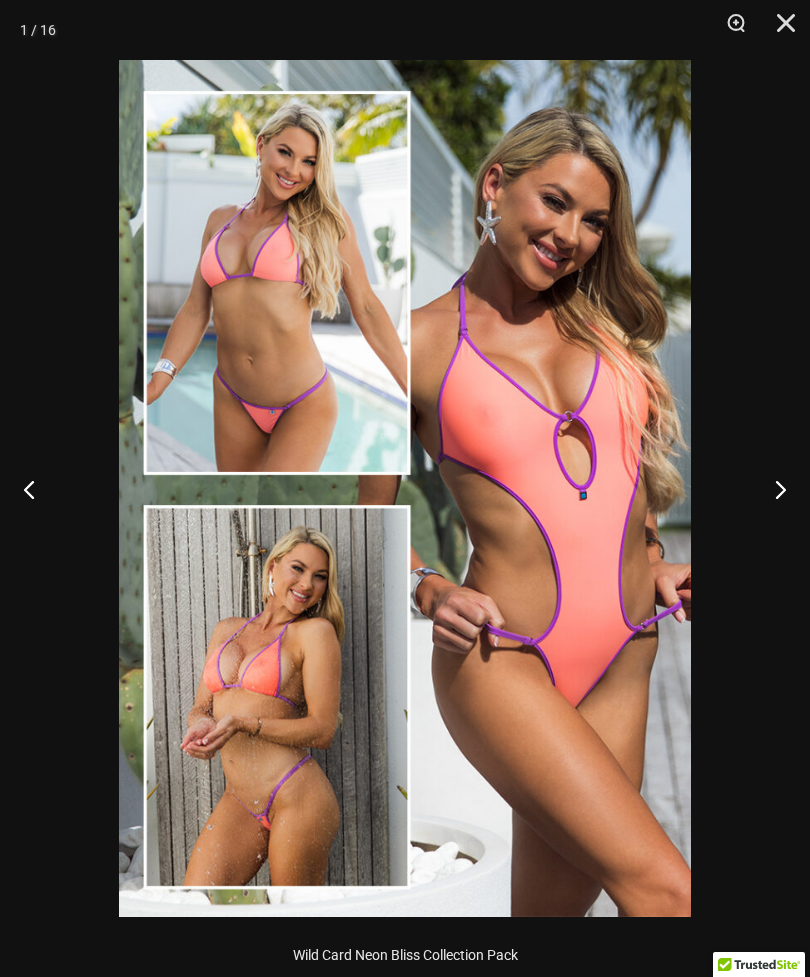 click at bounding box center (772, 489) 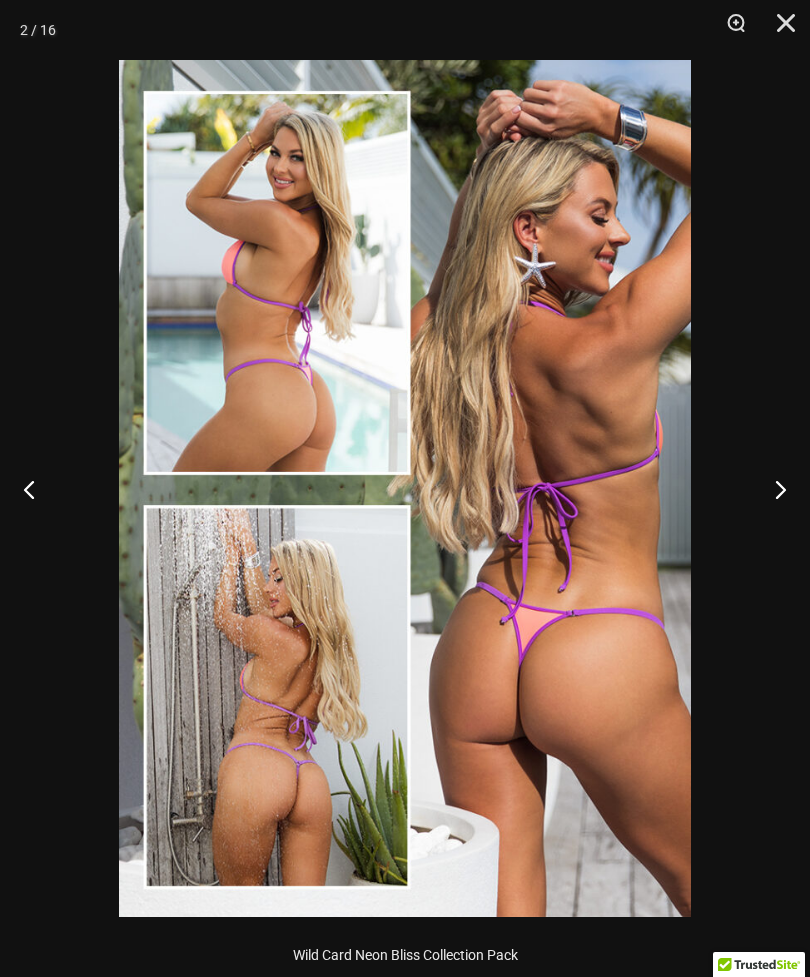 click at bounding box center [772, 489] 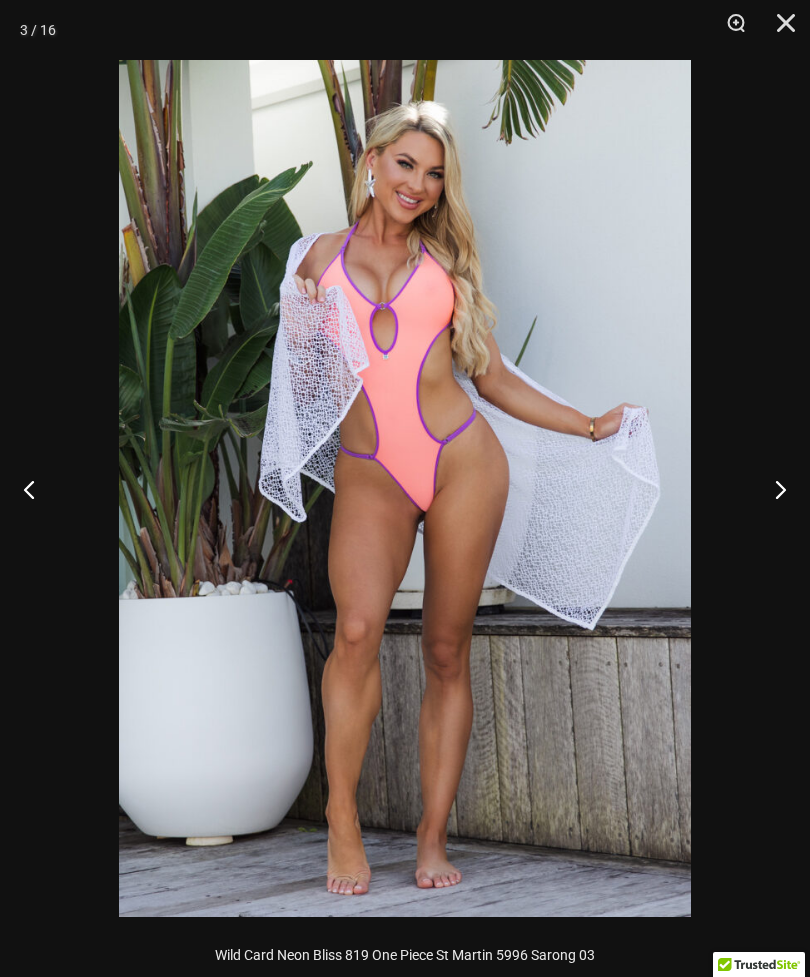 click at bounding box center [772, 489] 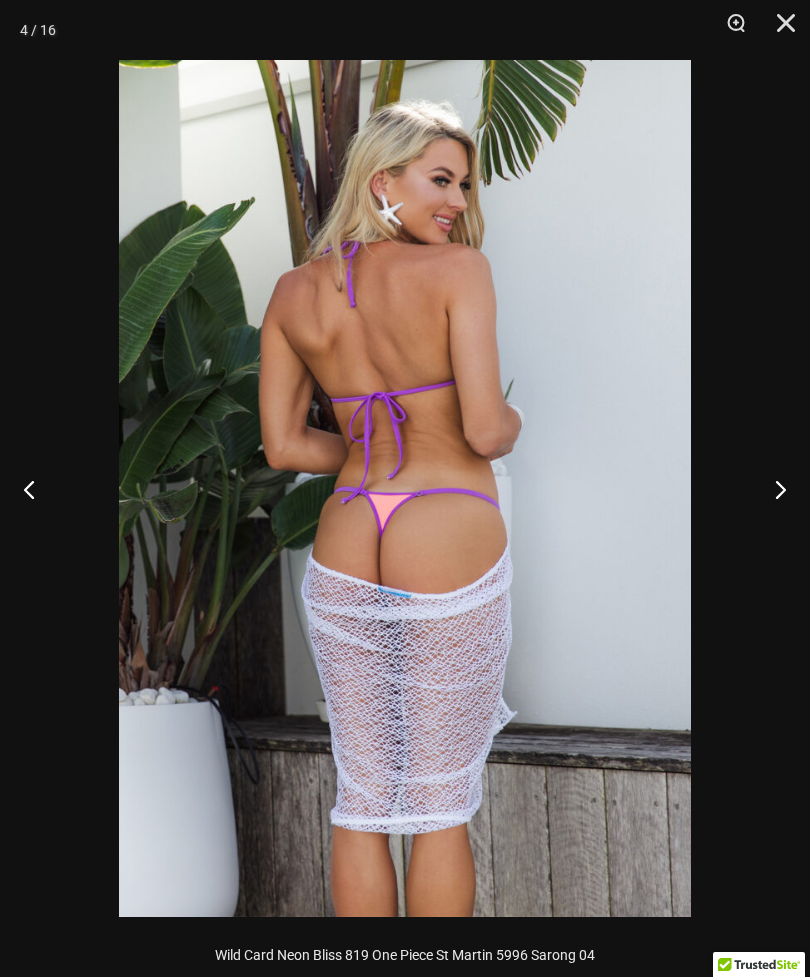click at bounding box center (772, 489) 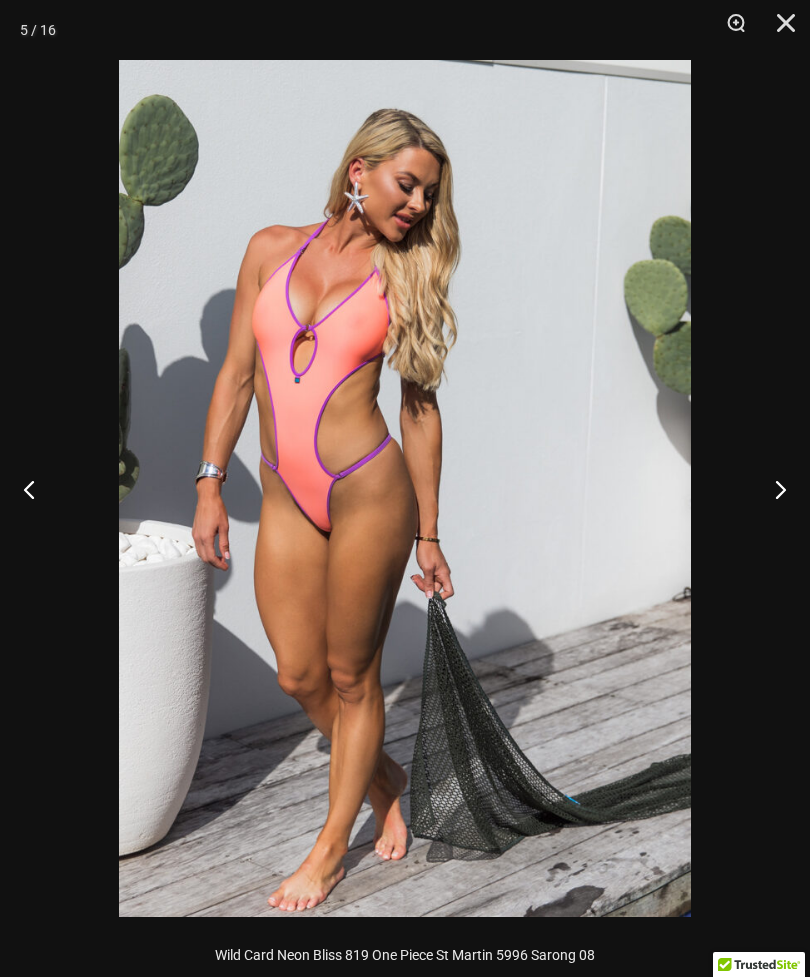click at bounding box center (772, 489) 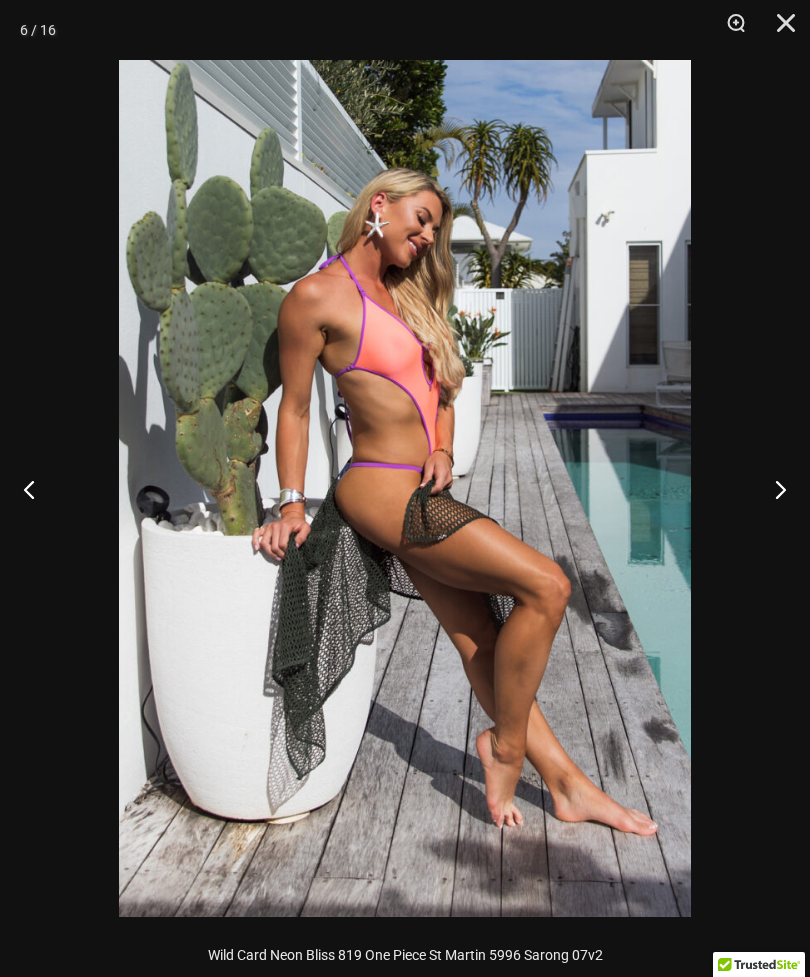 click at bounding box center (772, 489) 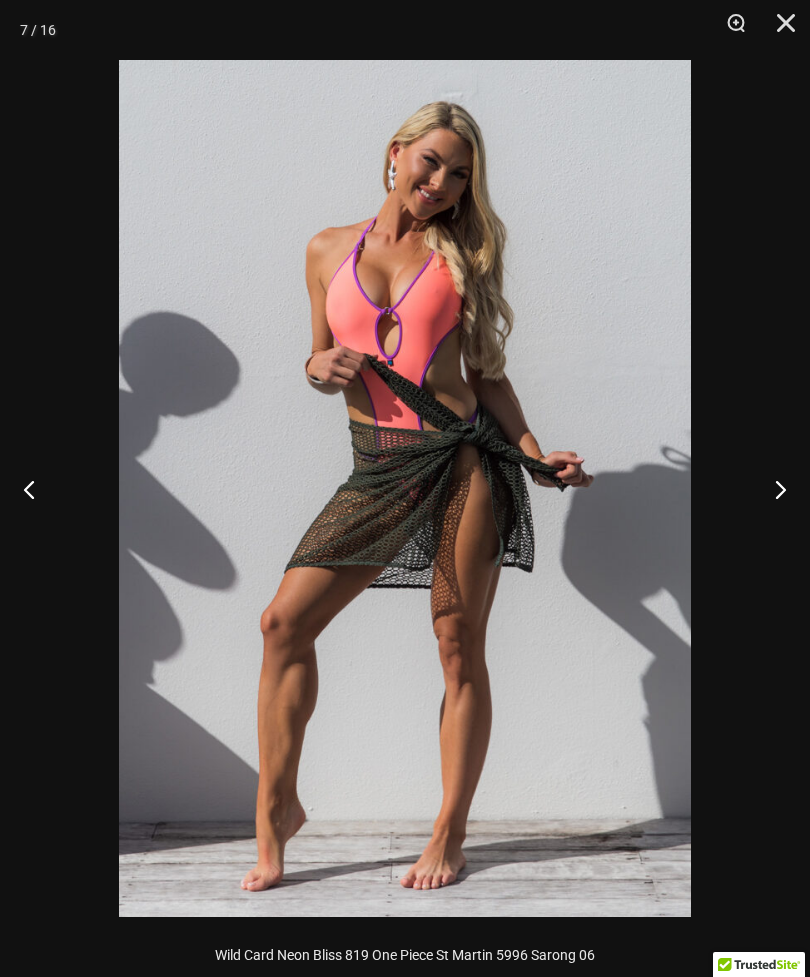 click at bounding box center [772, 489] 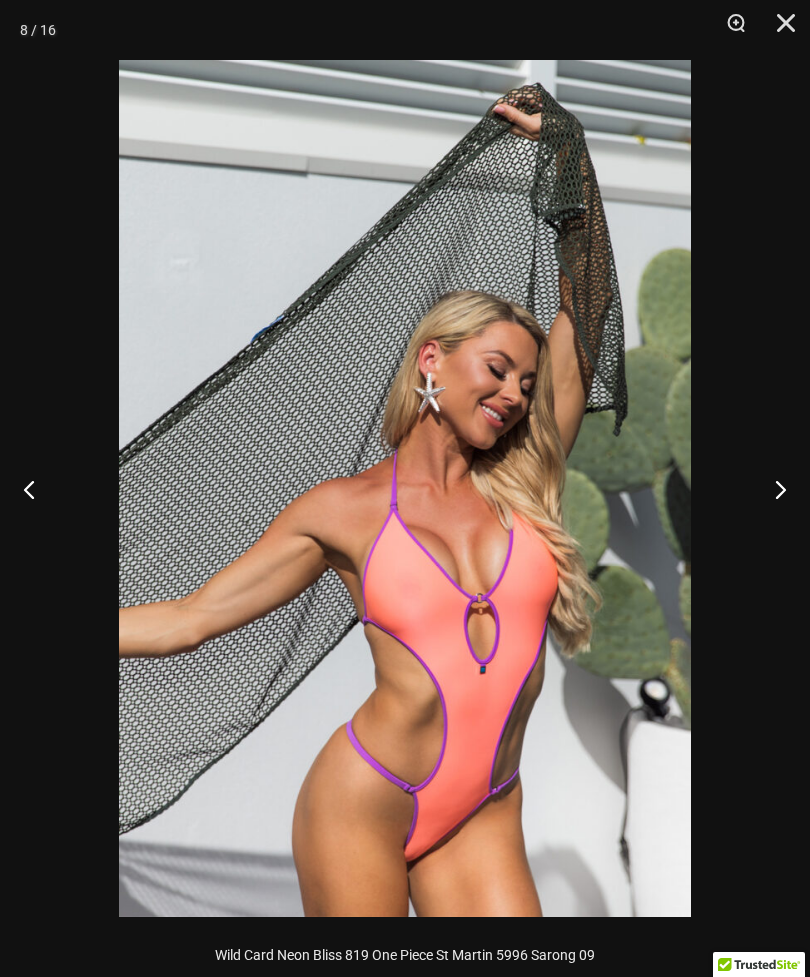 click at bounding box center (772, 489) 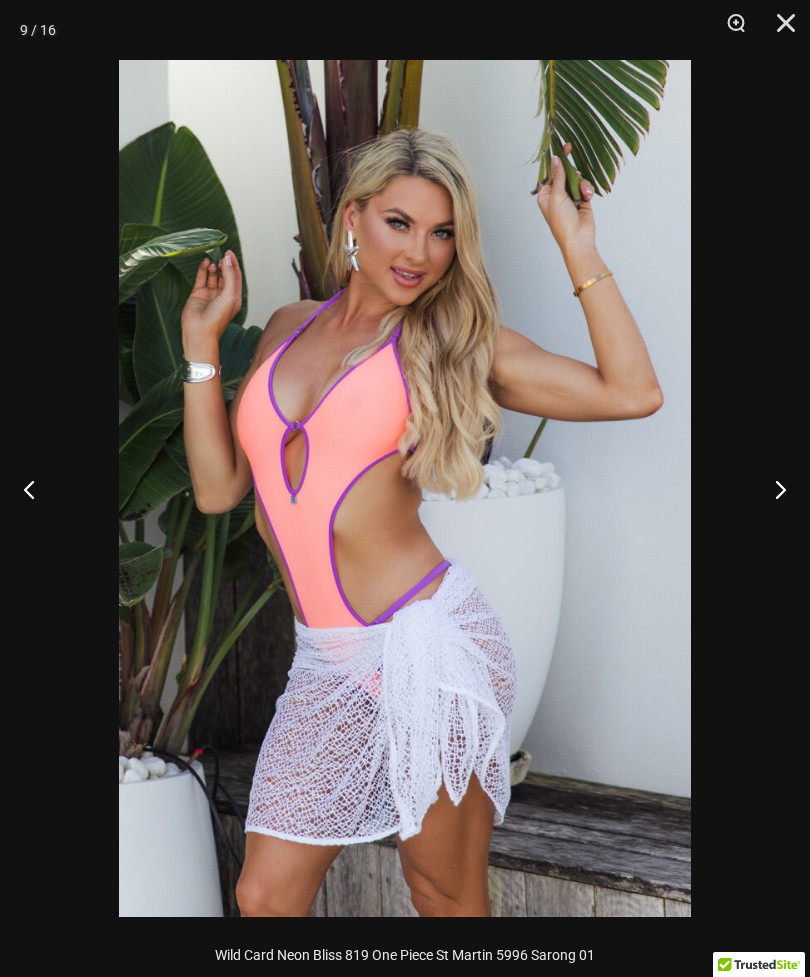 click at bounding box center [772, 489] 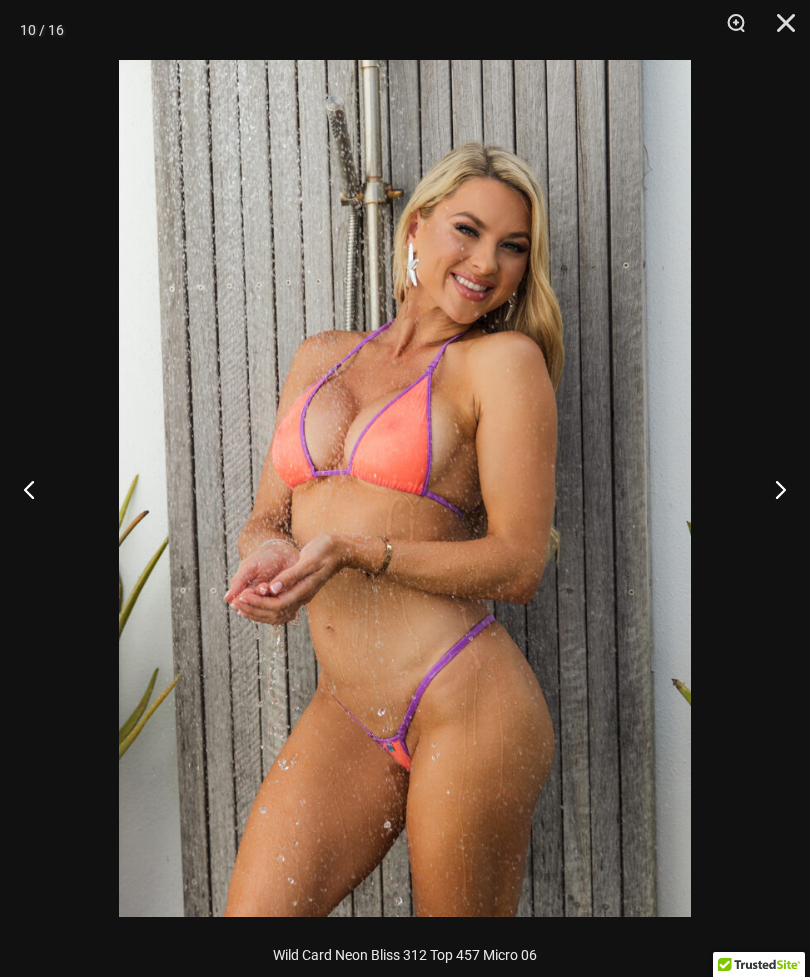 click at bounding box center [772, 489] 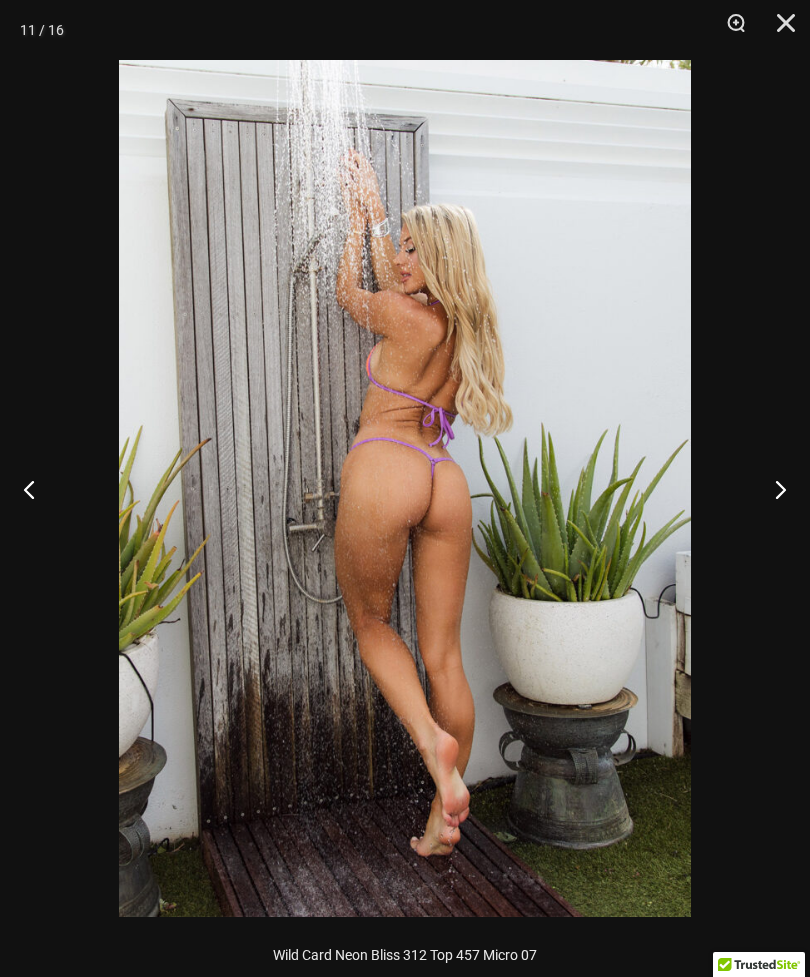 click at bounding box center [772, 489] 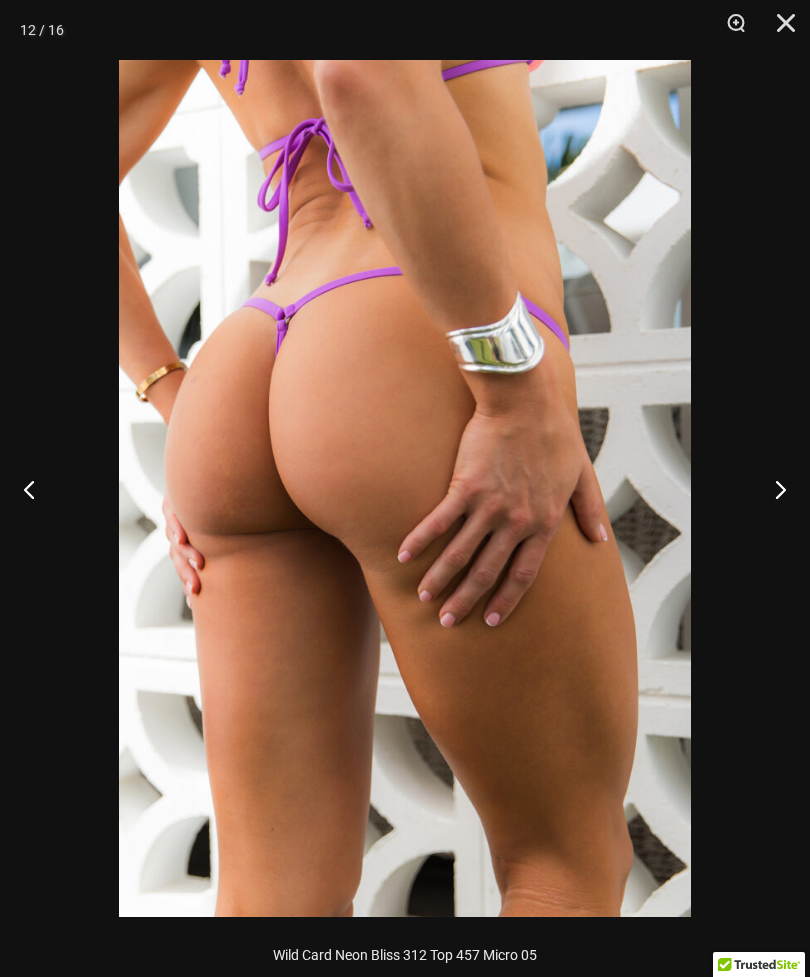 click at bounding box center [772, 489] 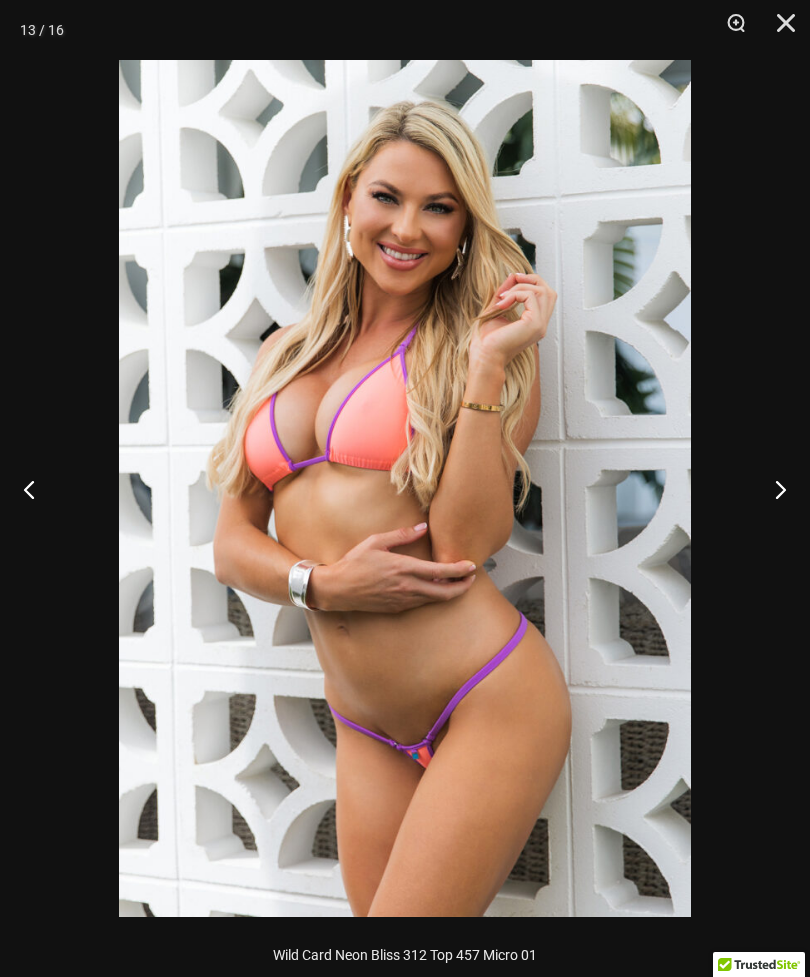 click at bounding box center [772, 489] 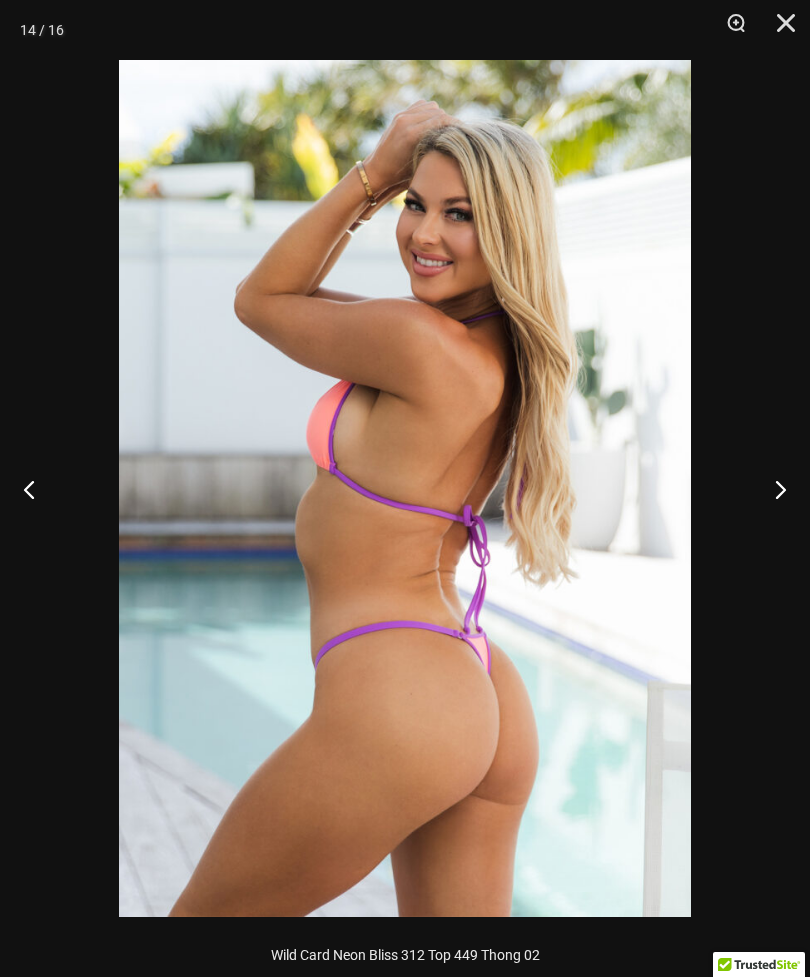 click at bounding box center (772, 489) 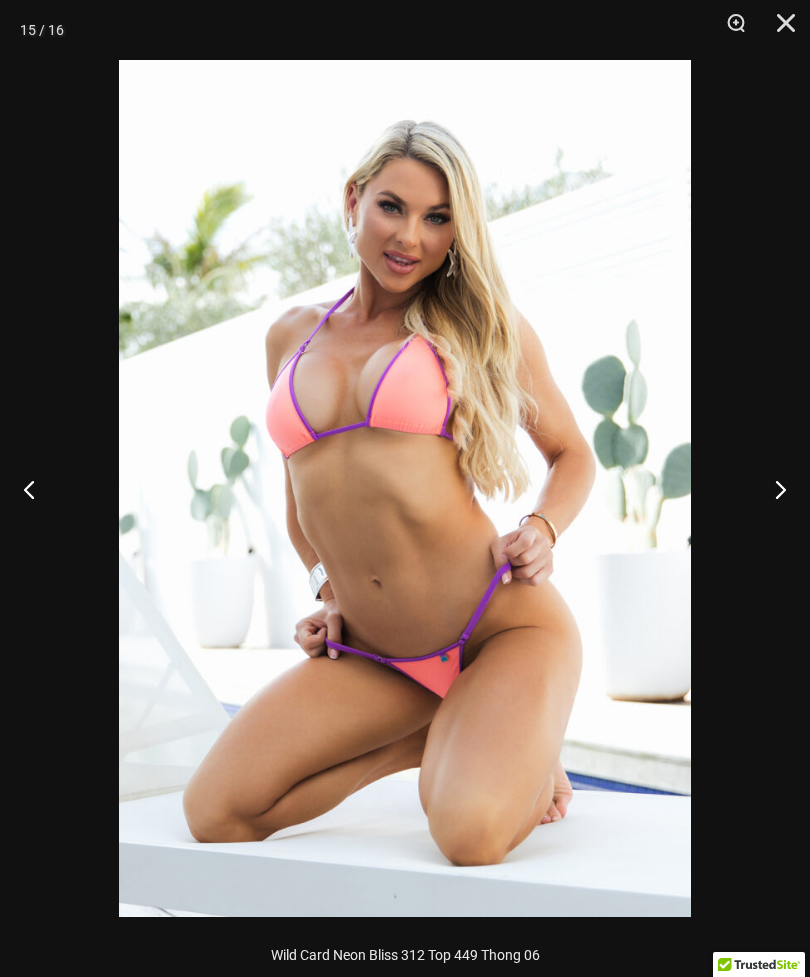 click at bounding box center [772, 489] 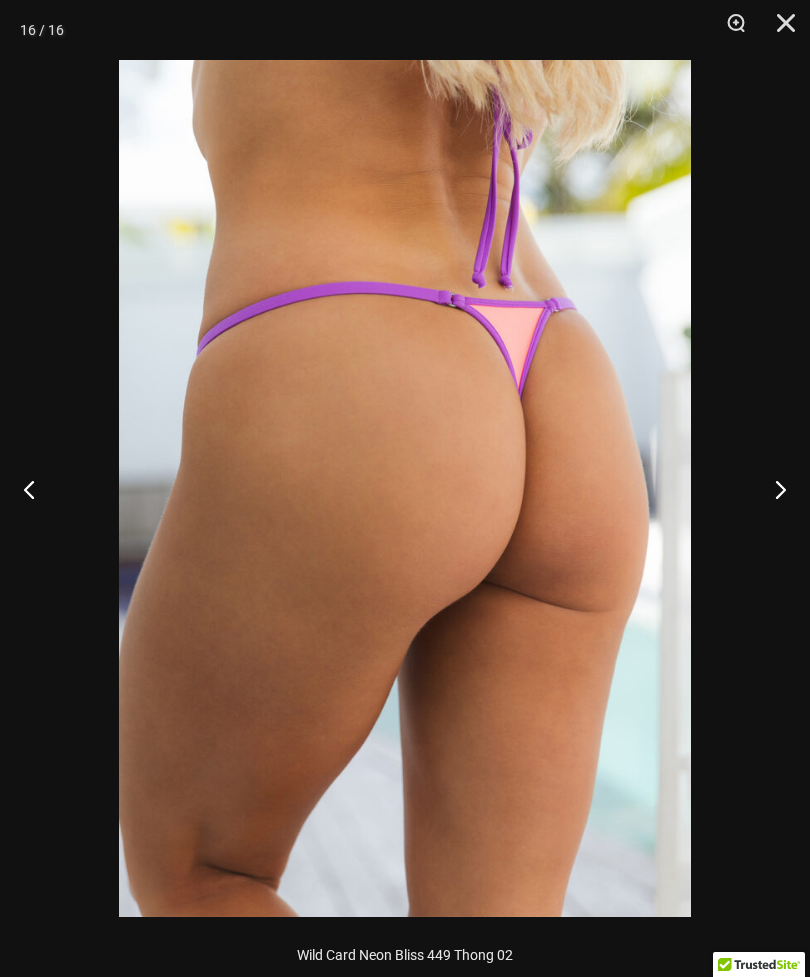 click at bounding box center [779, 30] 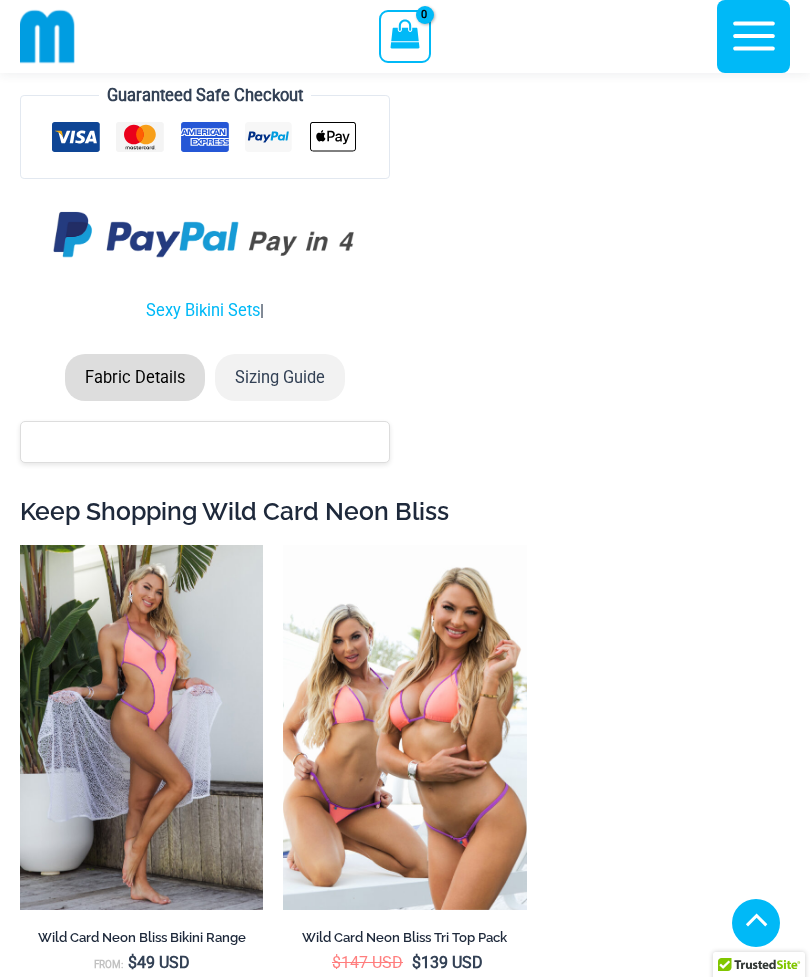 scroll, scrollTop: 6372, scrollLeft: 0, axis: vertical 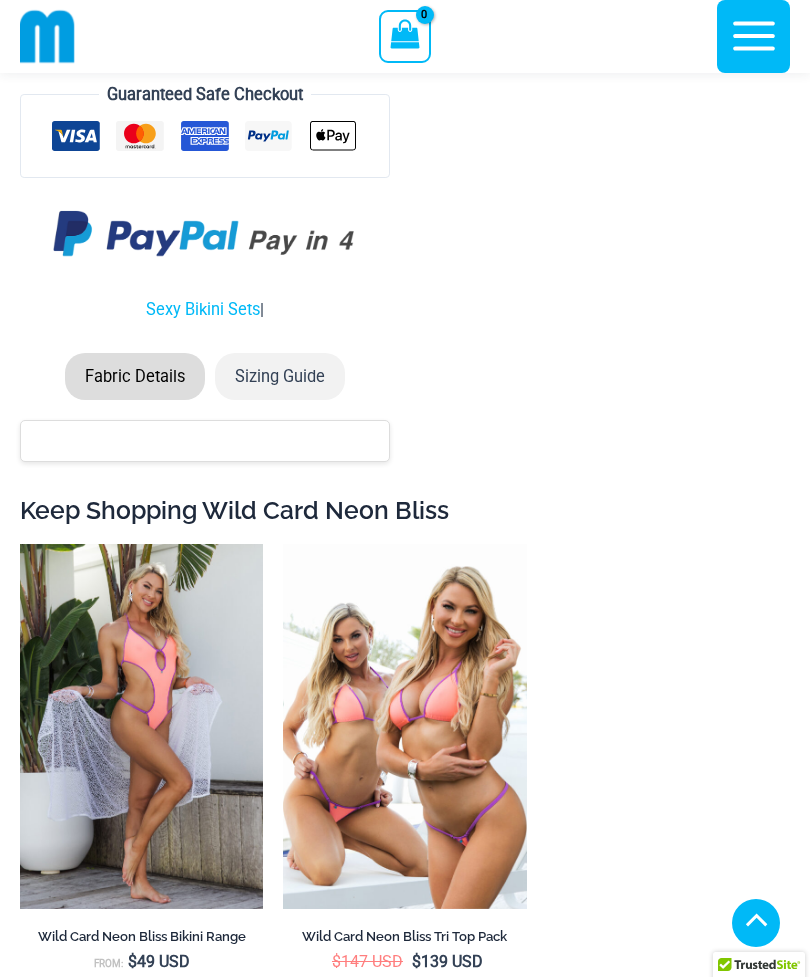 click at bounding box center (283, 544) 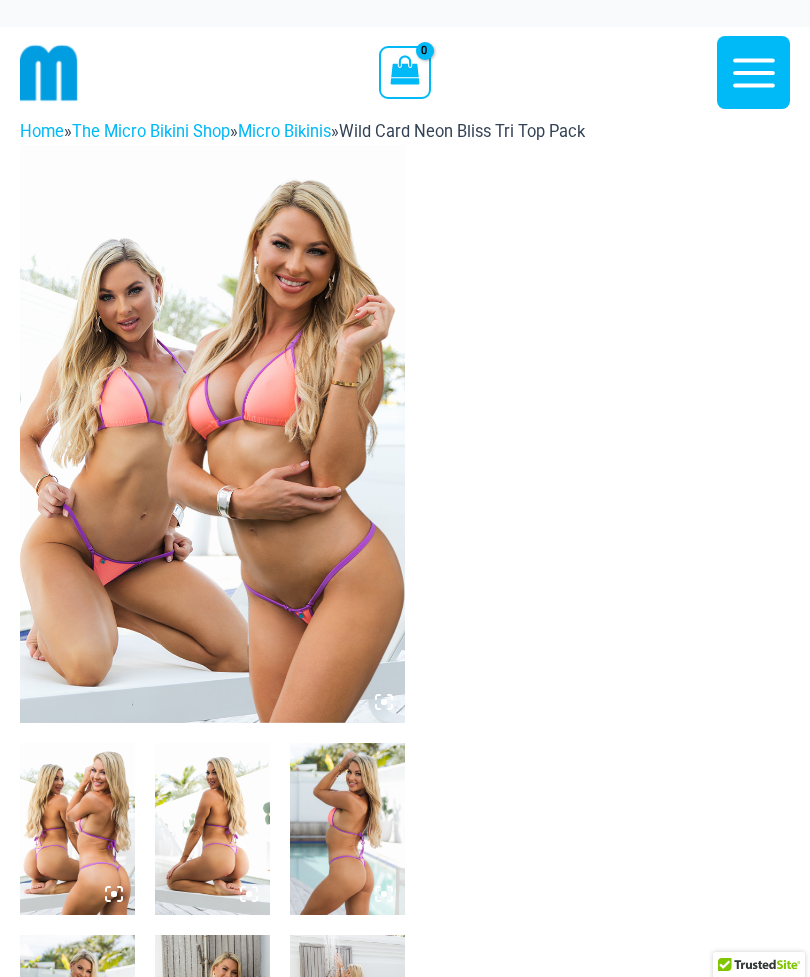 click at bounding box center (212, 434) 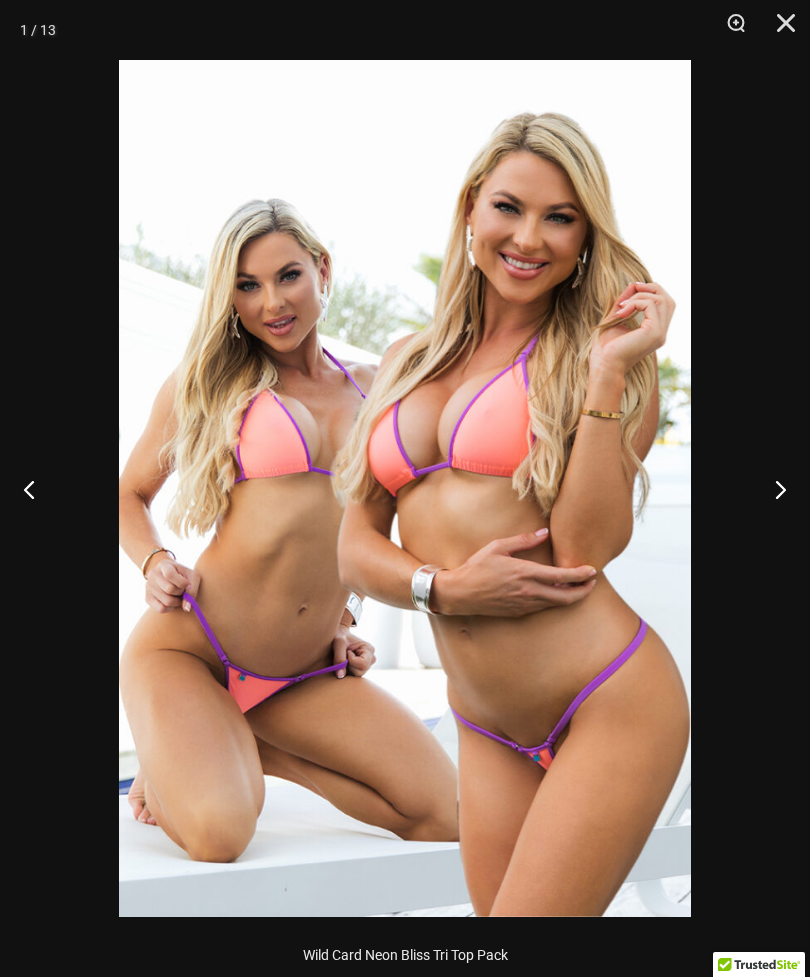 click at bounding box center (772, 489) 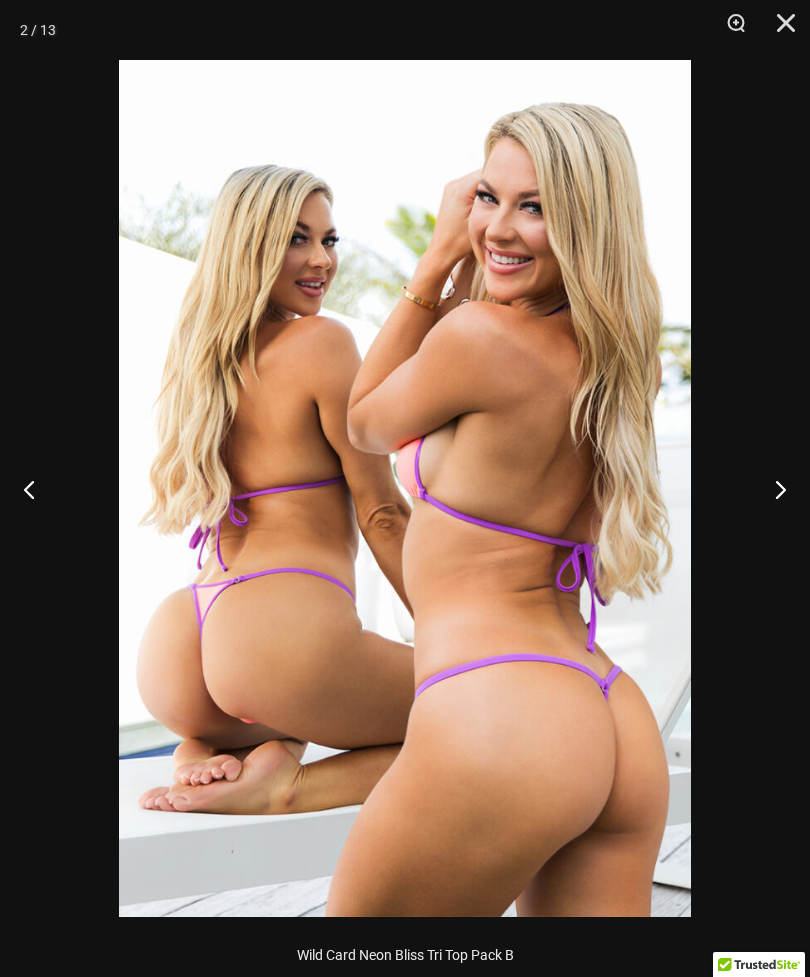 click at bounding box center [772, 489] 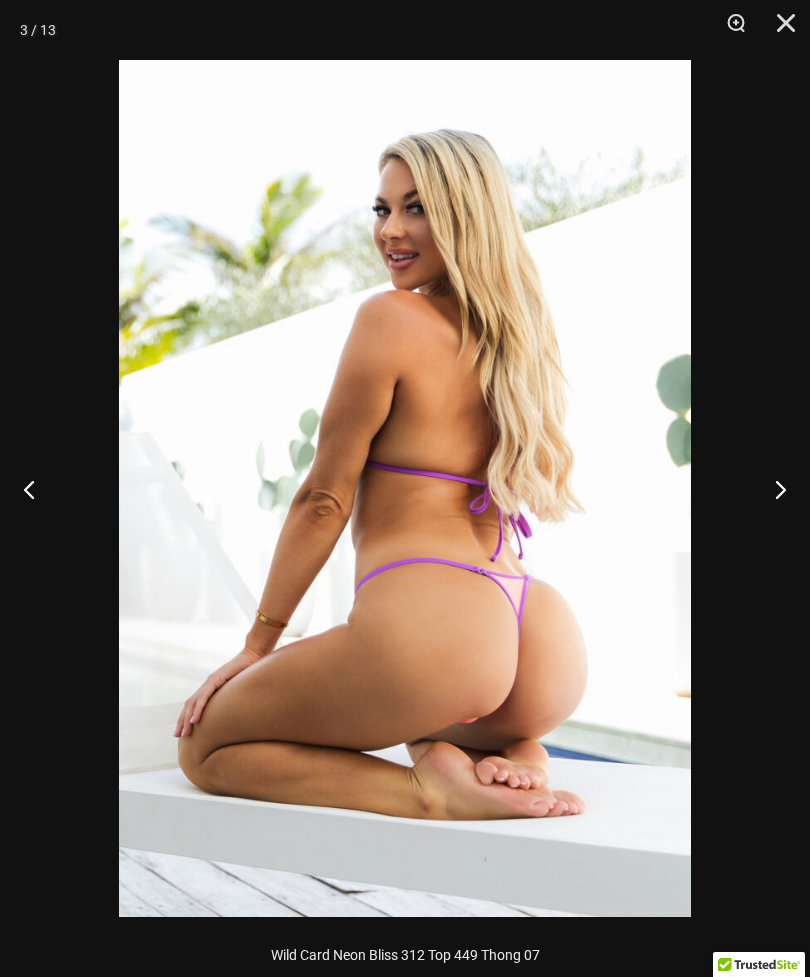 click at bounding box center [772, 489] 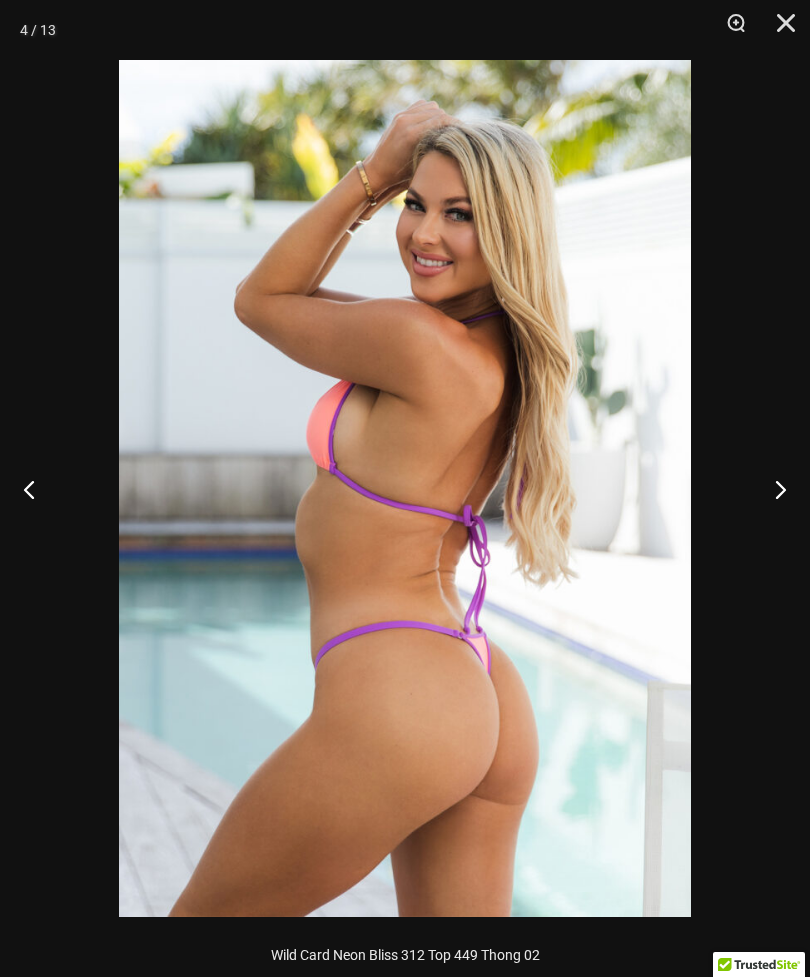 click at bounding box center (772, 489) 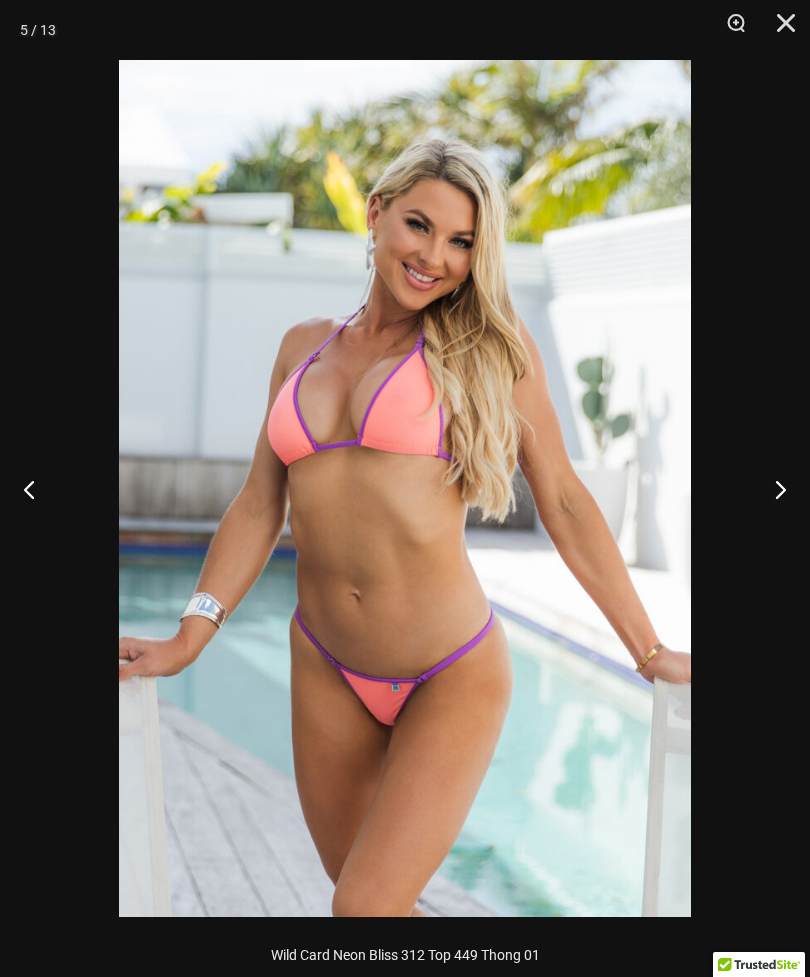 click at bounding box center [772, 489] 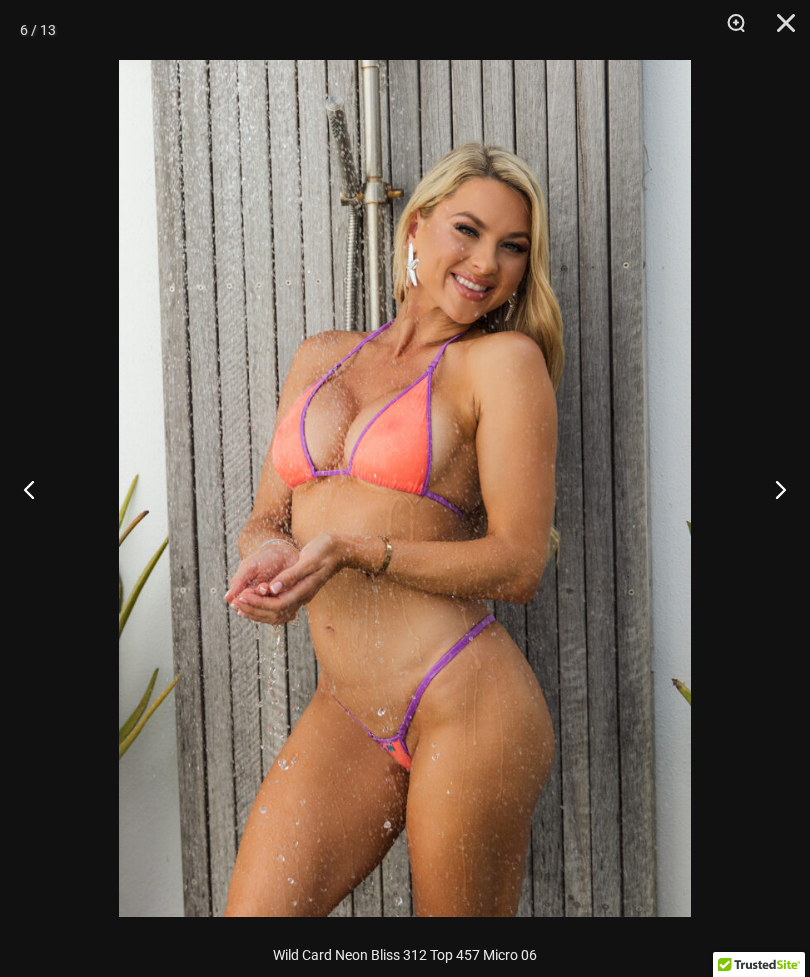 click at bounding box center [772, 489] 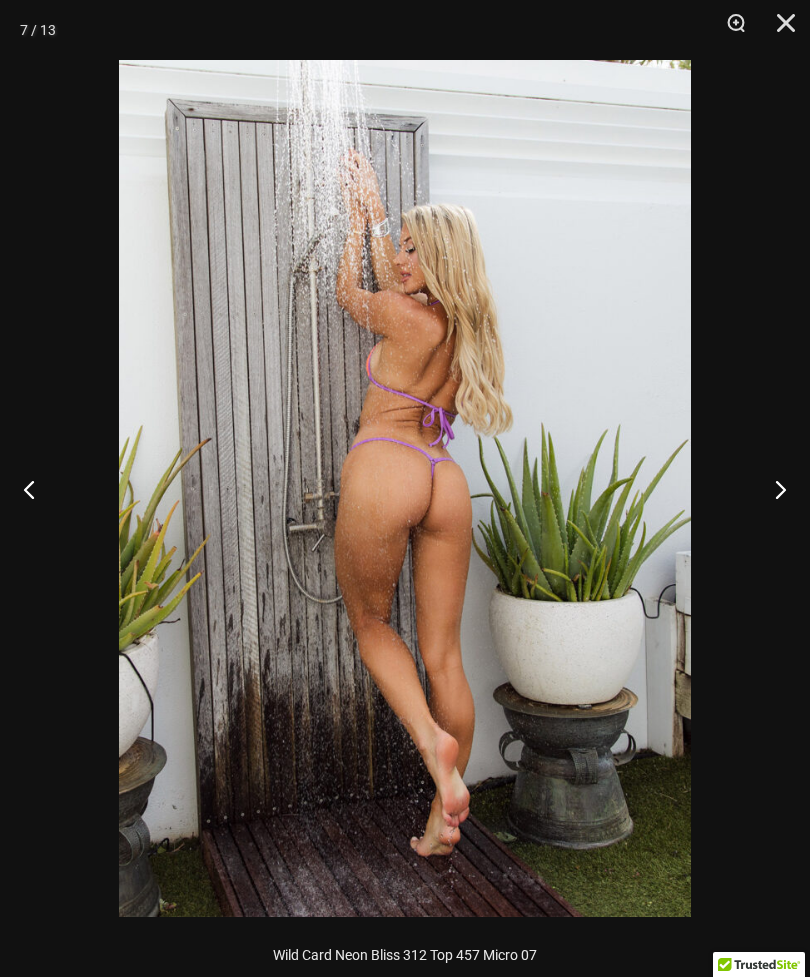 click at bounding box center [772, 489] 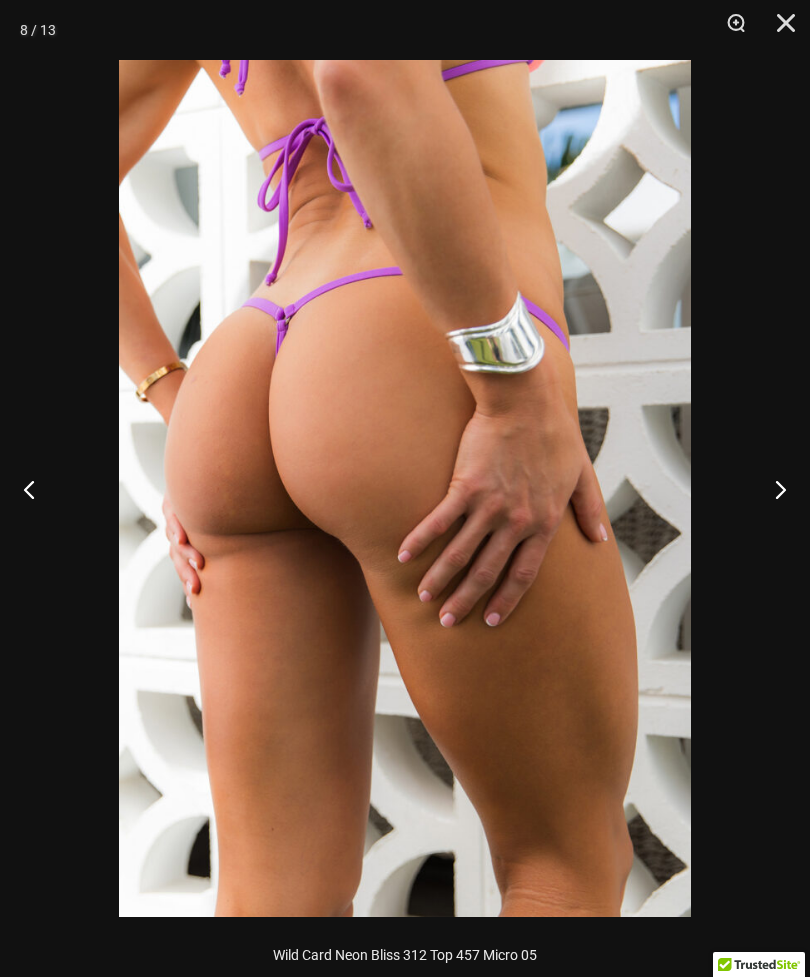 click at bounding box center (772, 489) 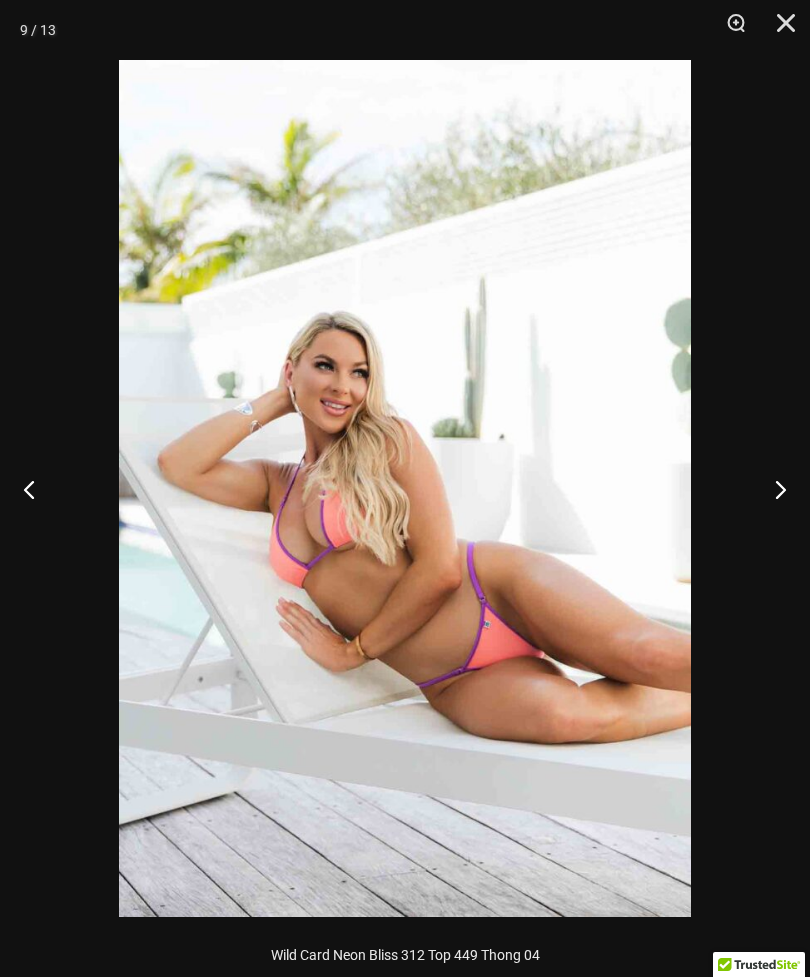 click at bounding box center (772, 489) 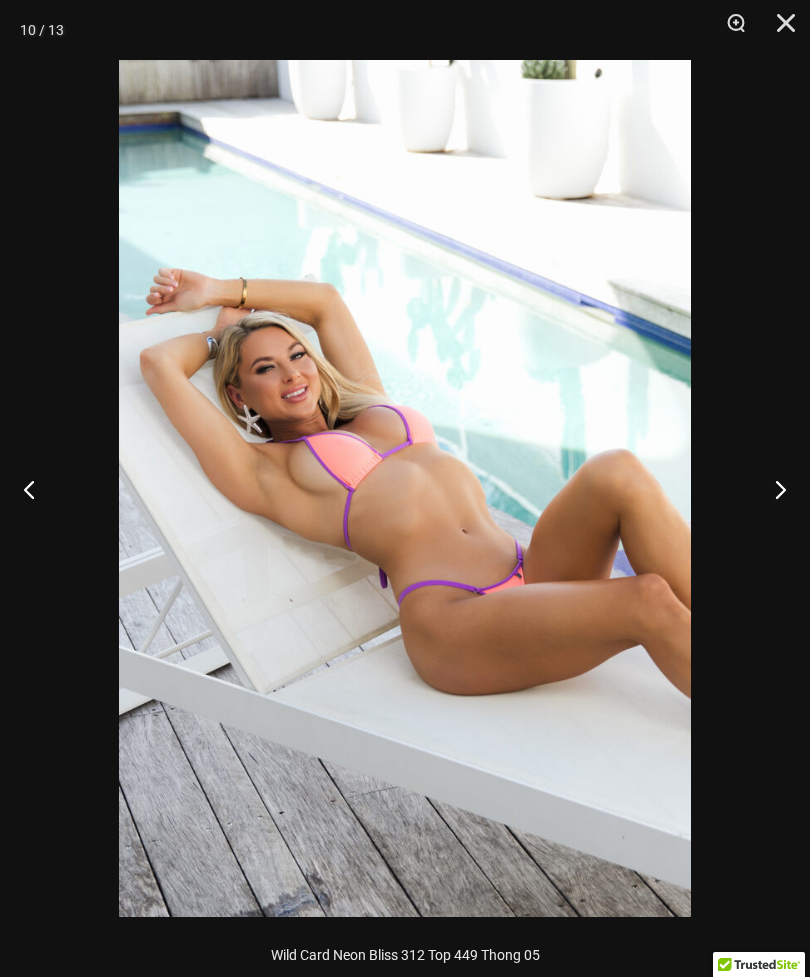 click at bounding box center [772, 489] 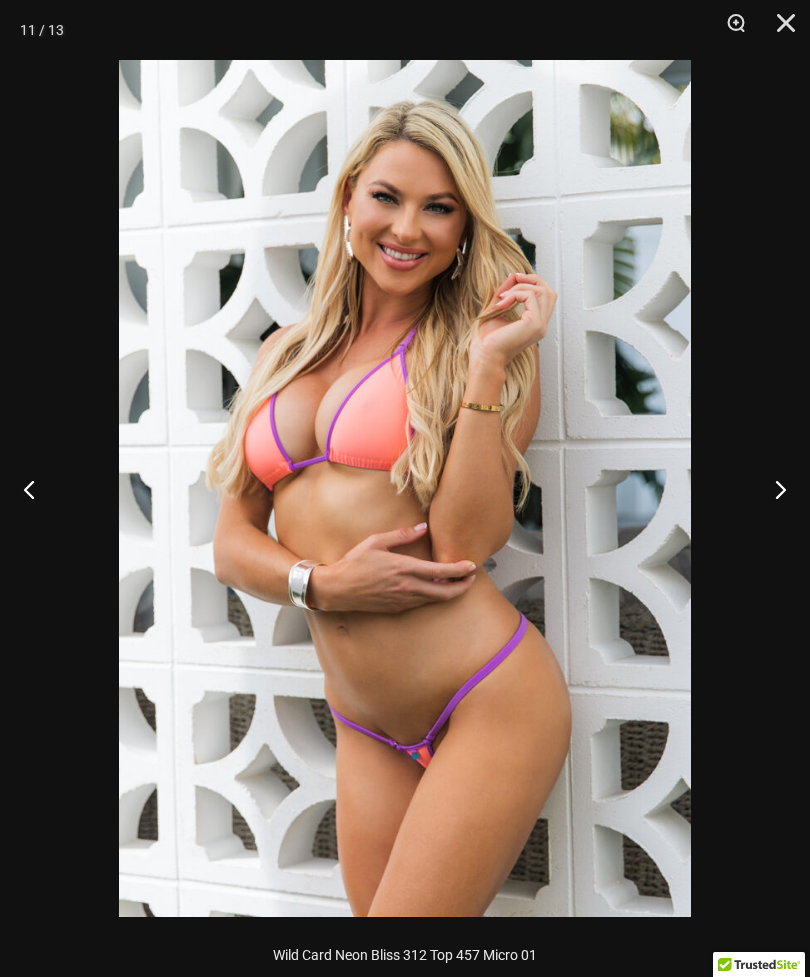 click at bounding box center (772, 489) 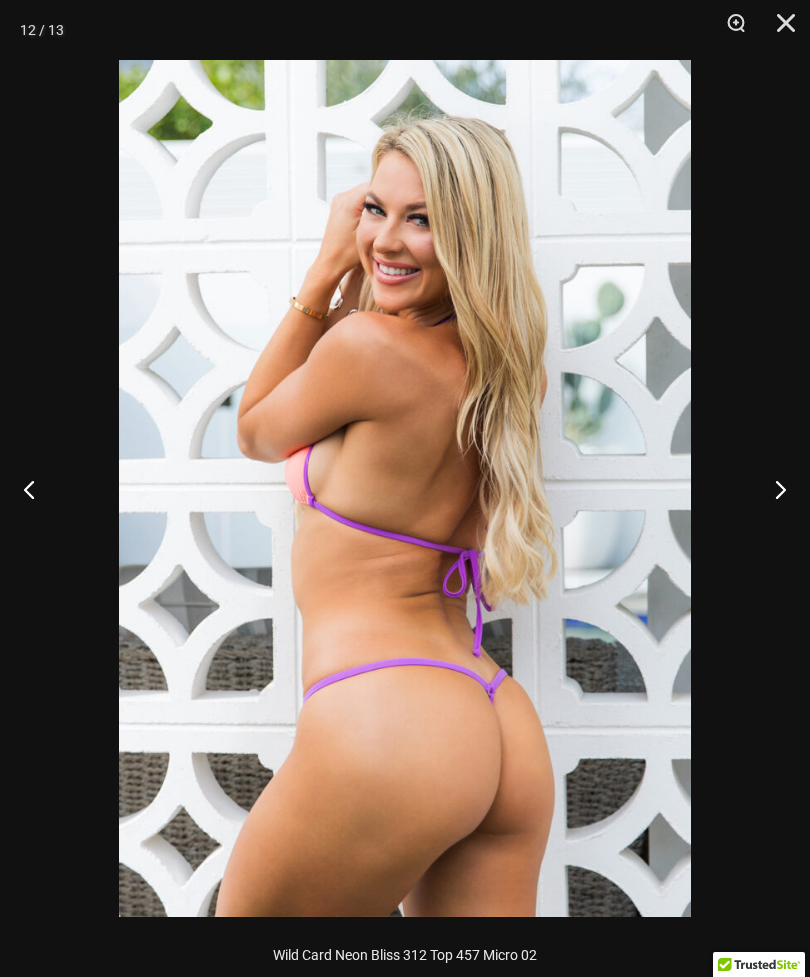 click at bounding box center (37, 489) 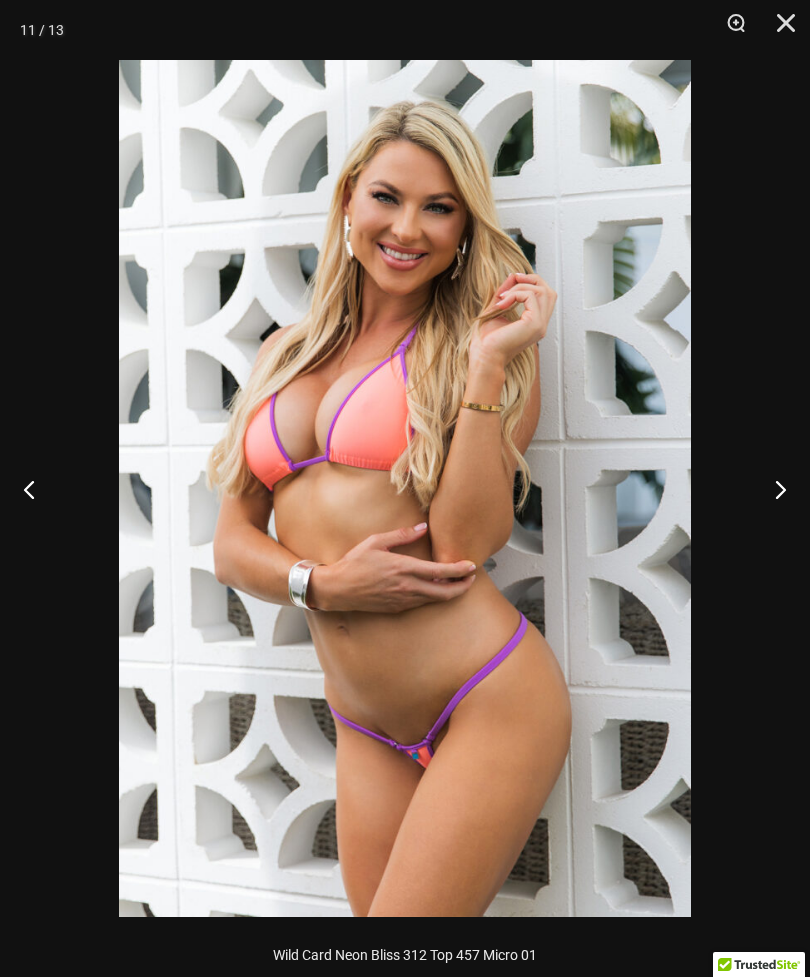 click at bounding box center (772, 489) 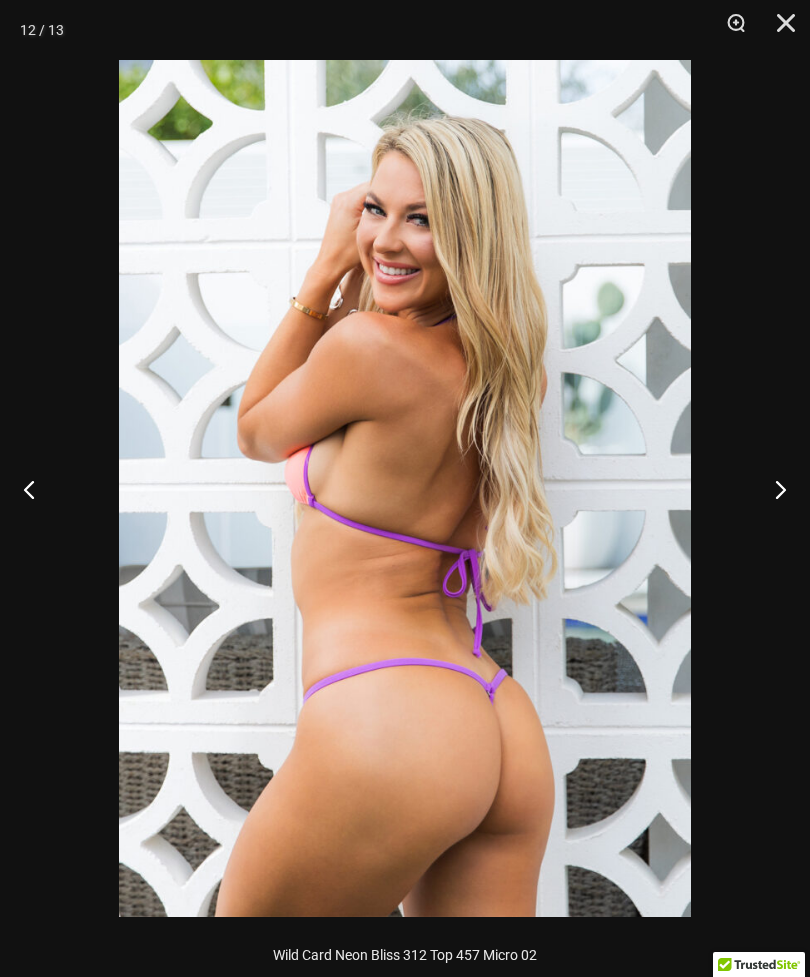 click at bounding box center (772, 489) 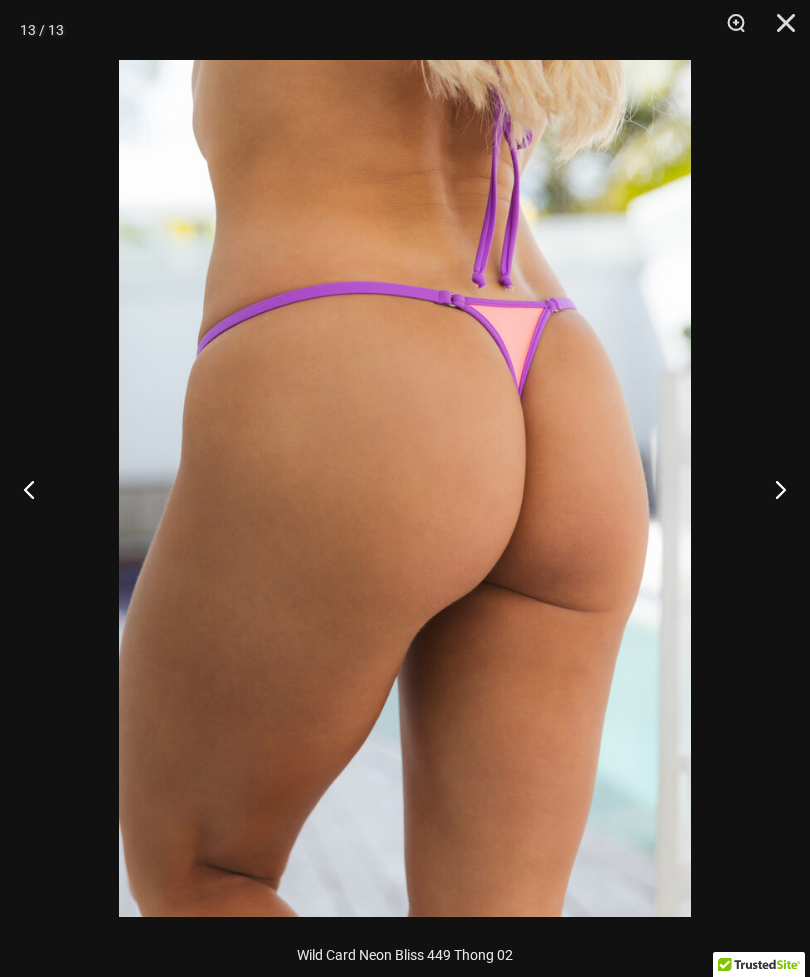 click at bounding box center [772, 489] 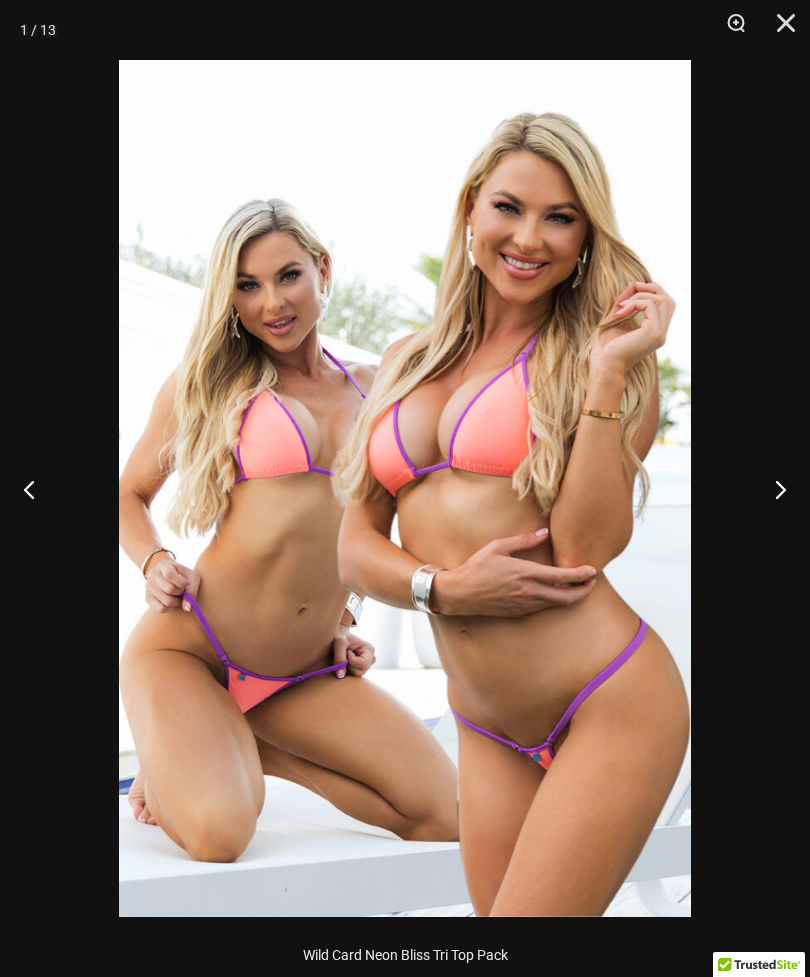 click at bounding box center [779, 30] 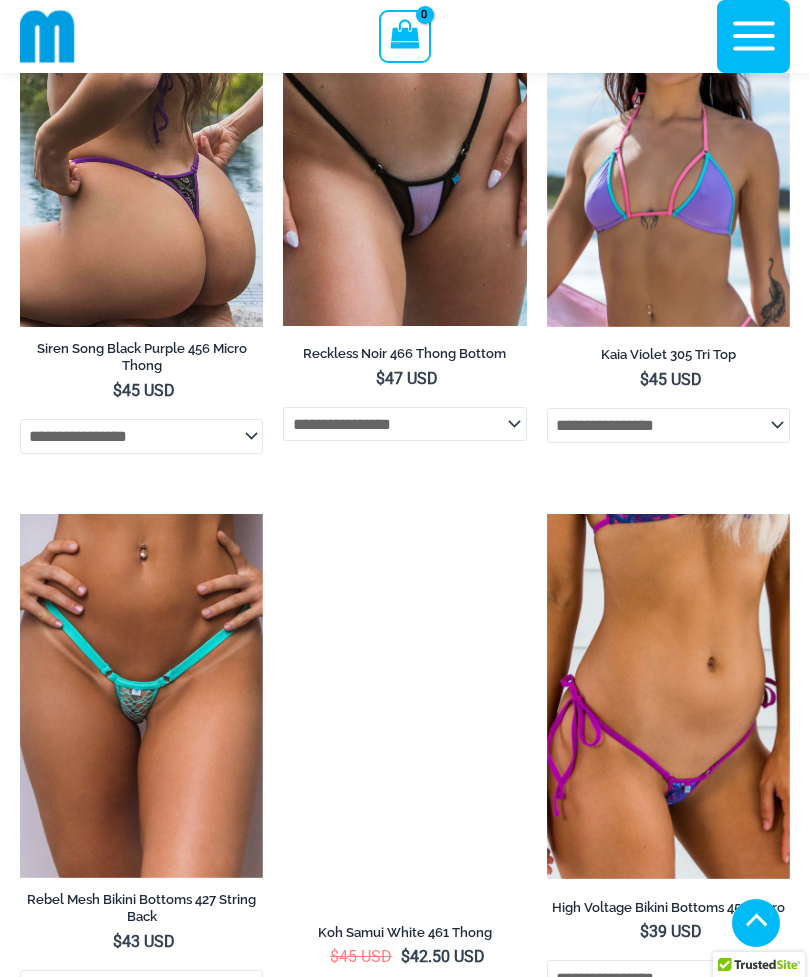 scroll, scrollTop: 6365, scrollLeft: 0, axis: vertical 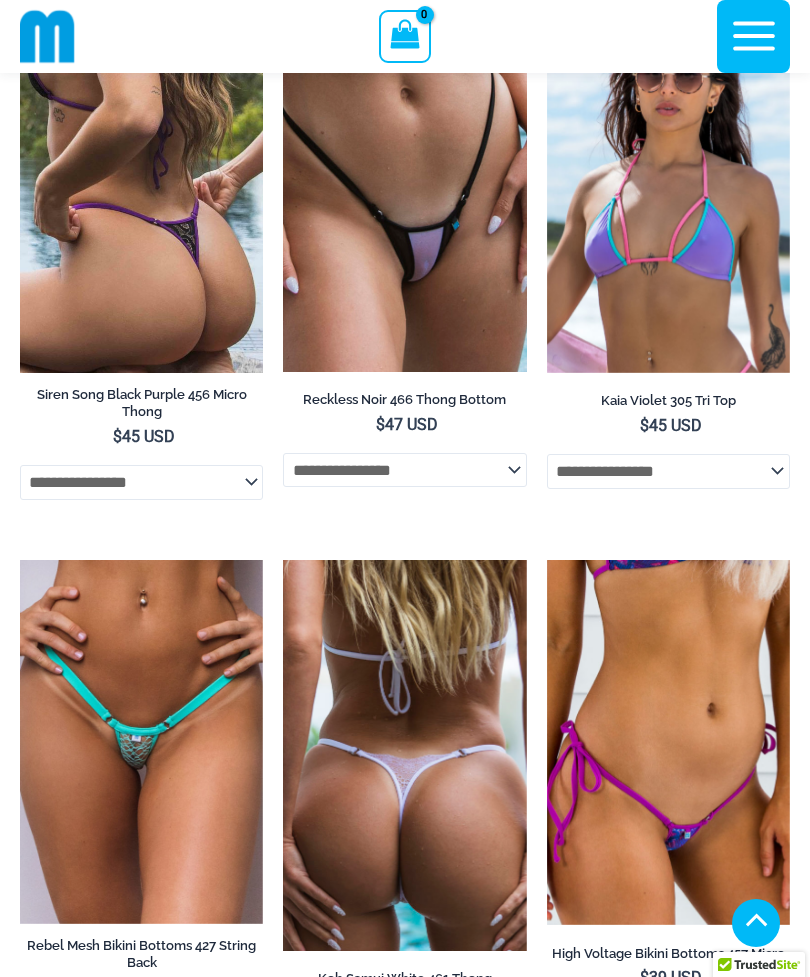 click at bounding box center [404, 755] 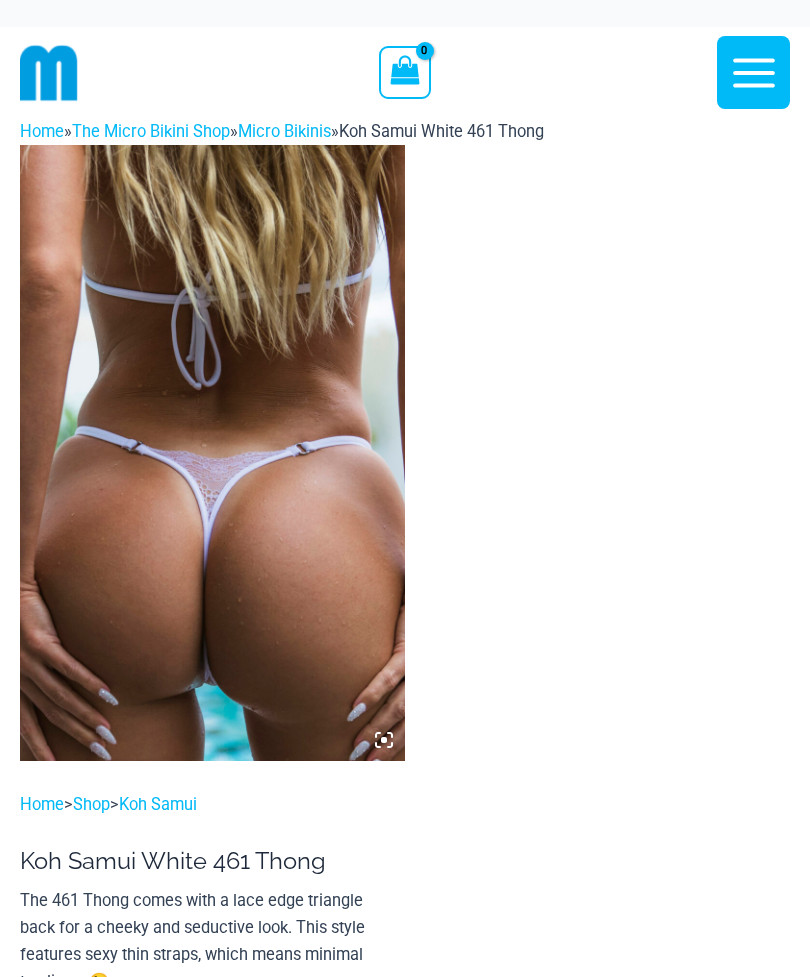 scroll, scrollTop: 0, scrollLeft: 0, axis: both 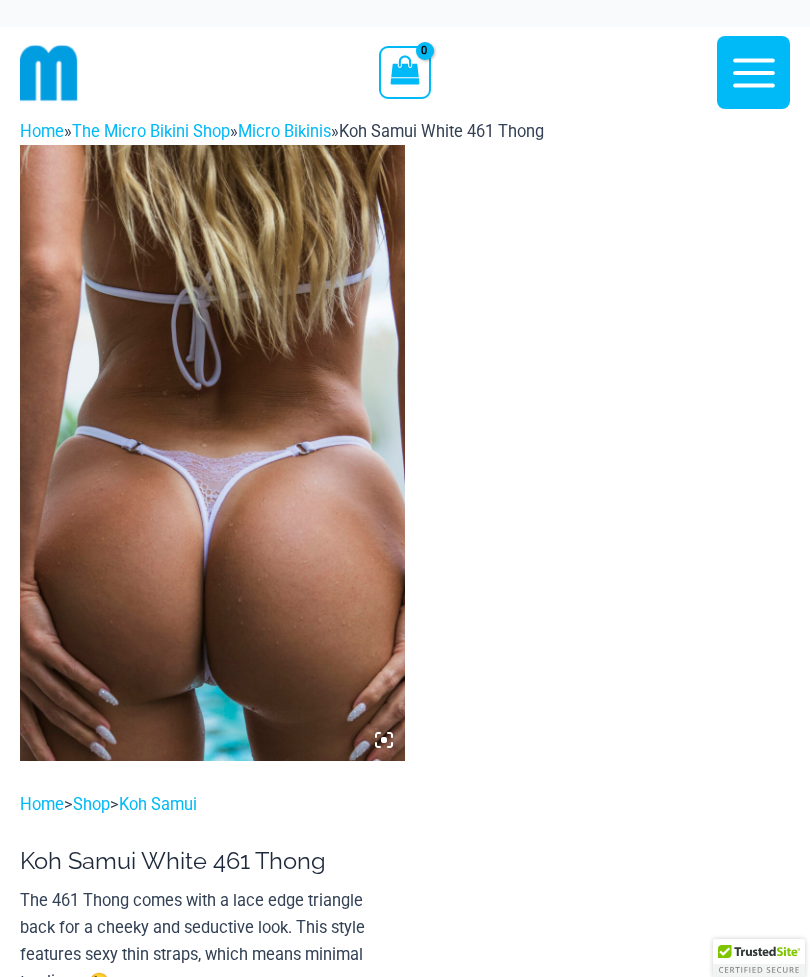 click 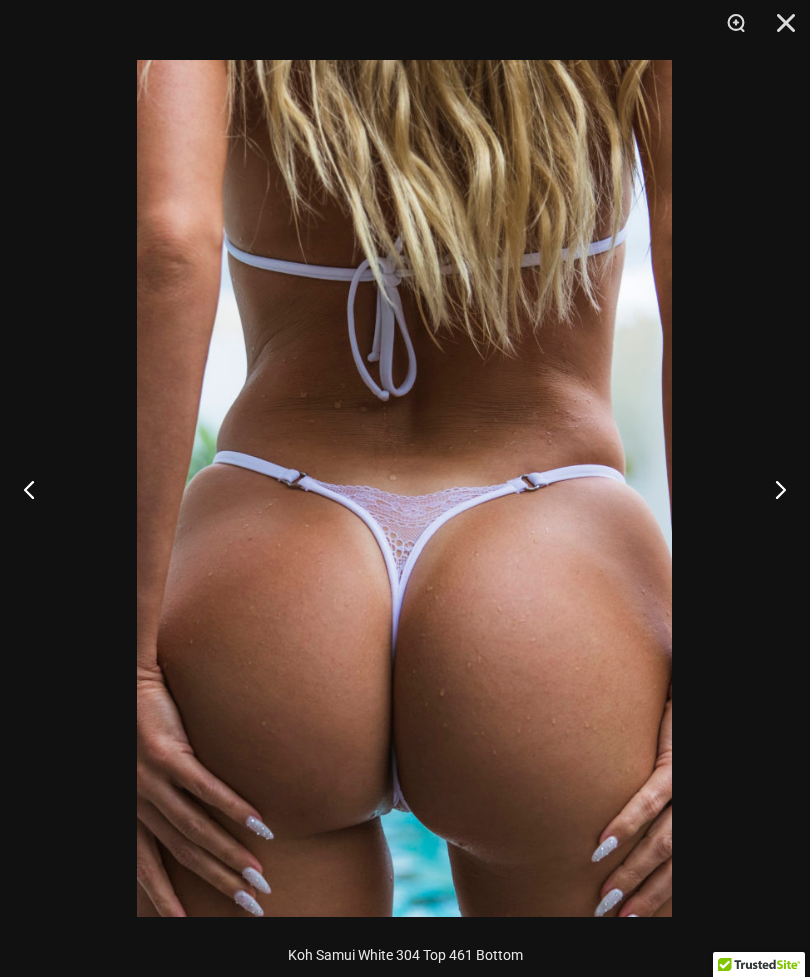 click at bounding box center [772, 489] 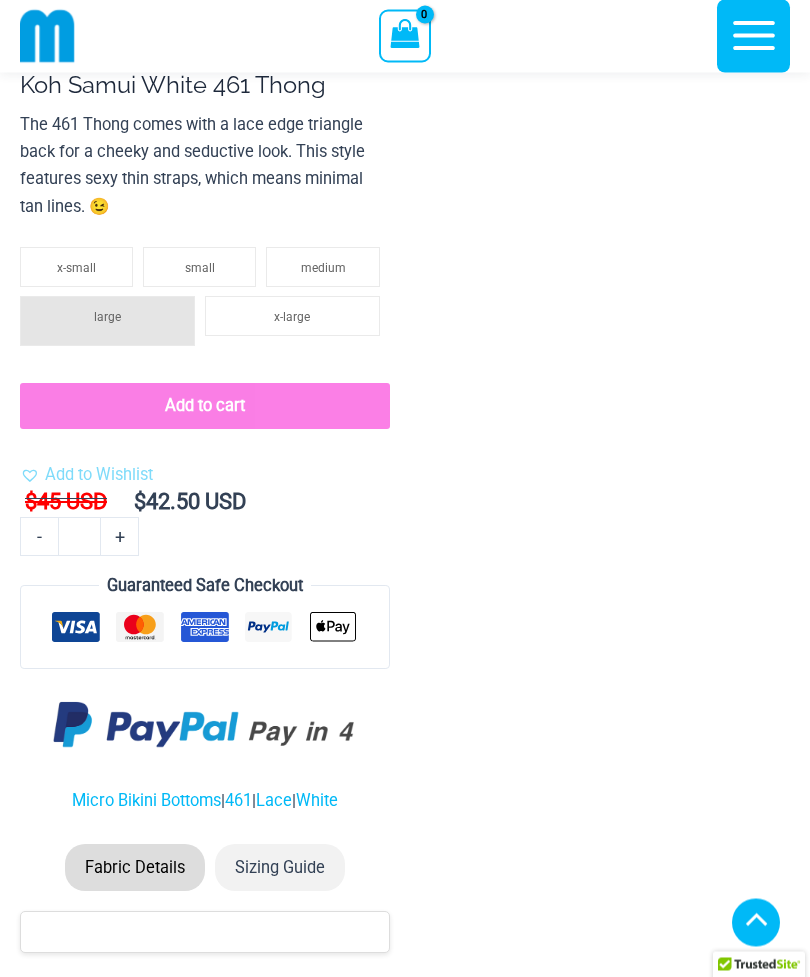 scroll, scrollTop: 0, scrollLeft: 0, axis: both 